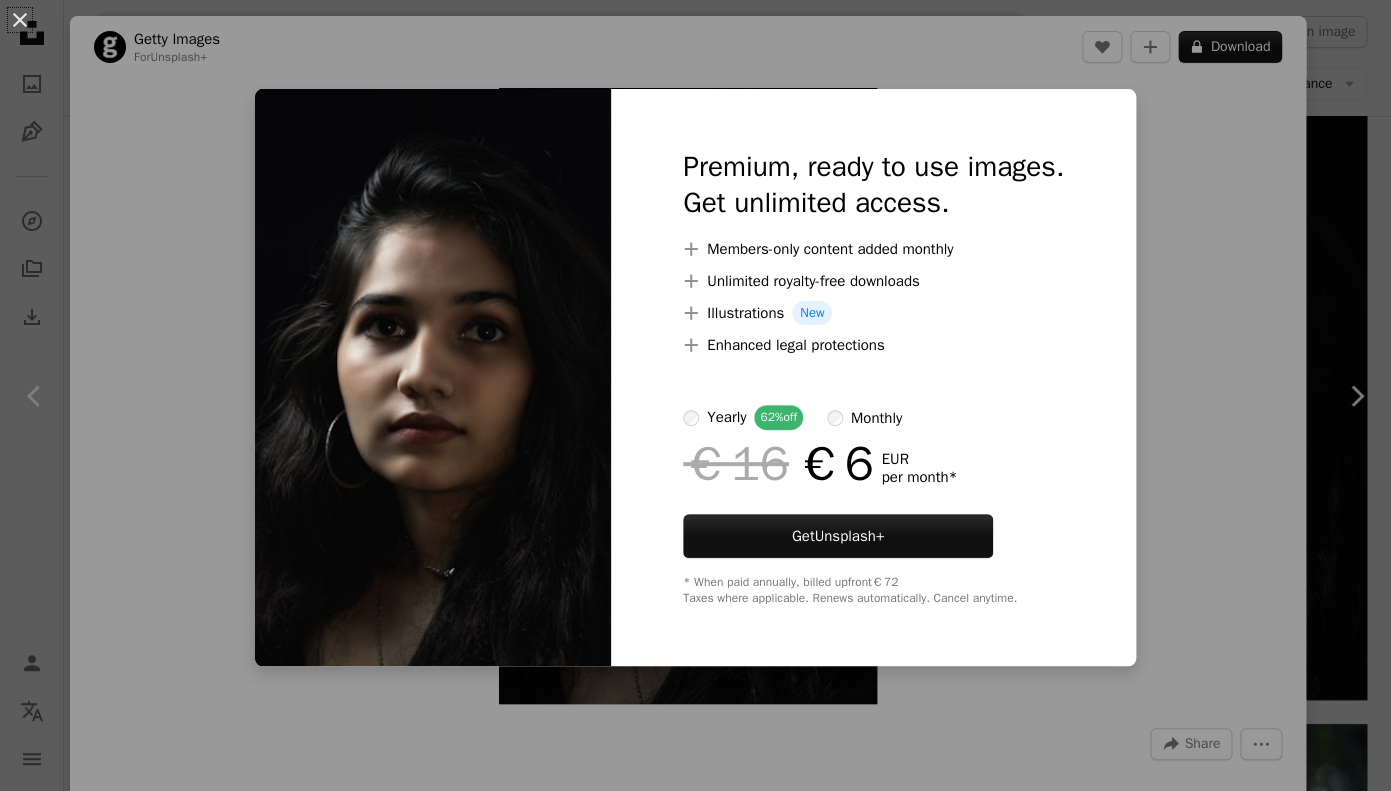 scroll, scrollTop: 2700, scrollLeft: 0, axis: vertical 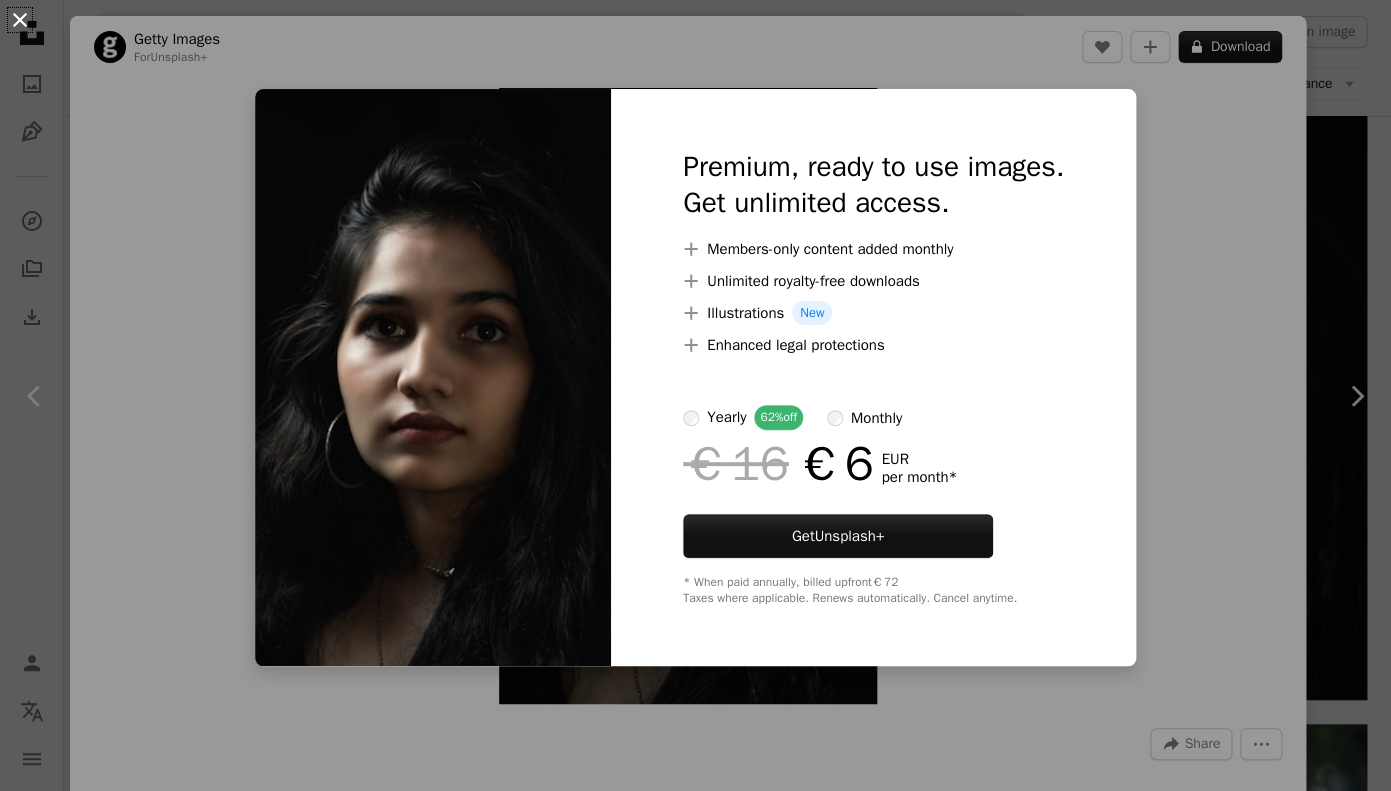 click on "An X shape" at bounding box center (20, 20) 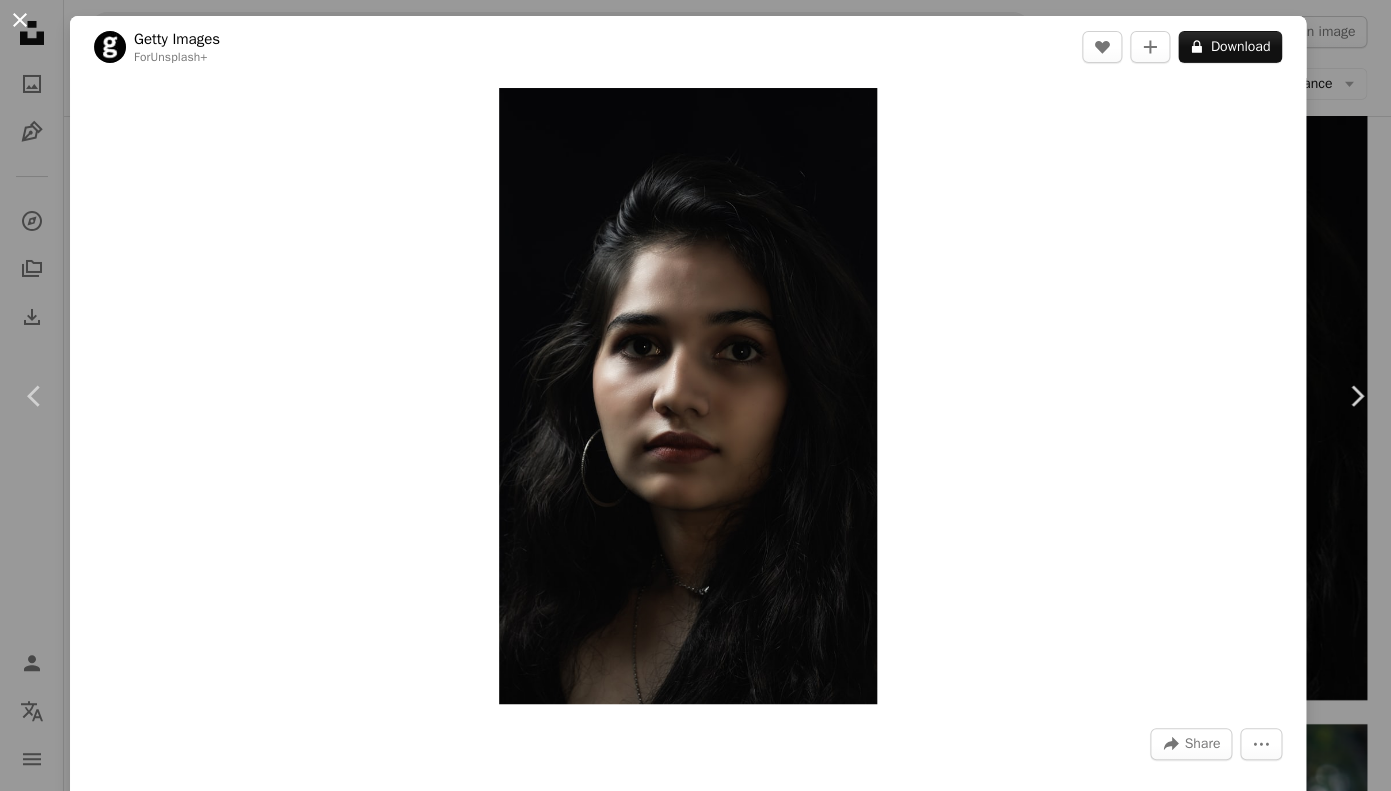 click on "An X shape" at bounding box center [20, 20] 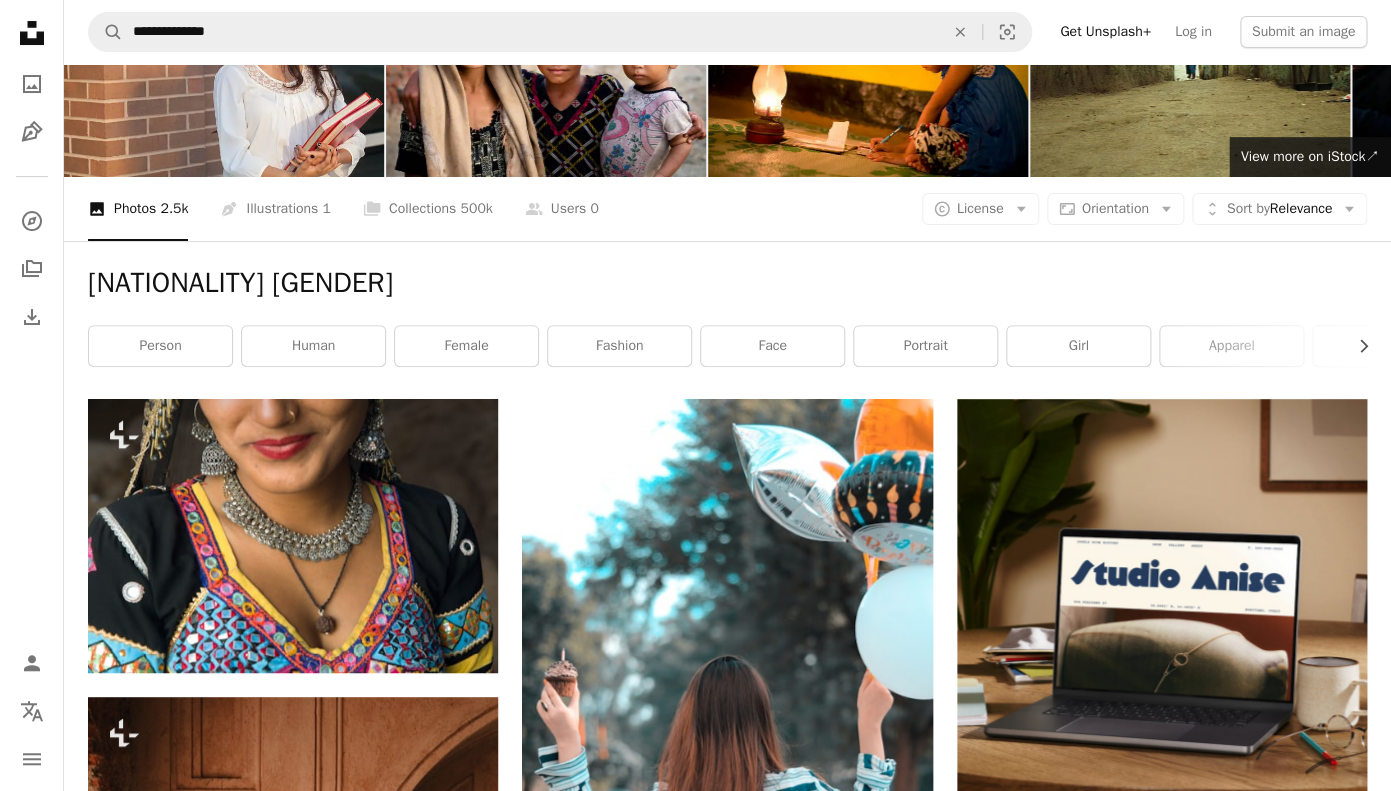 scroll, scrollTop: 0, scrollLeft: 0, axis: both 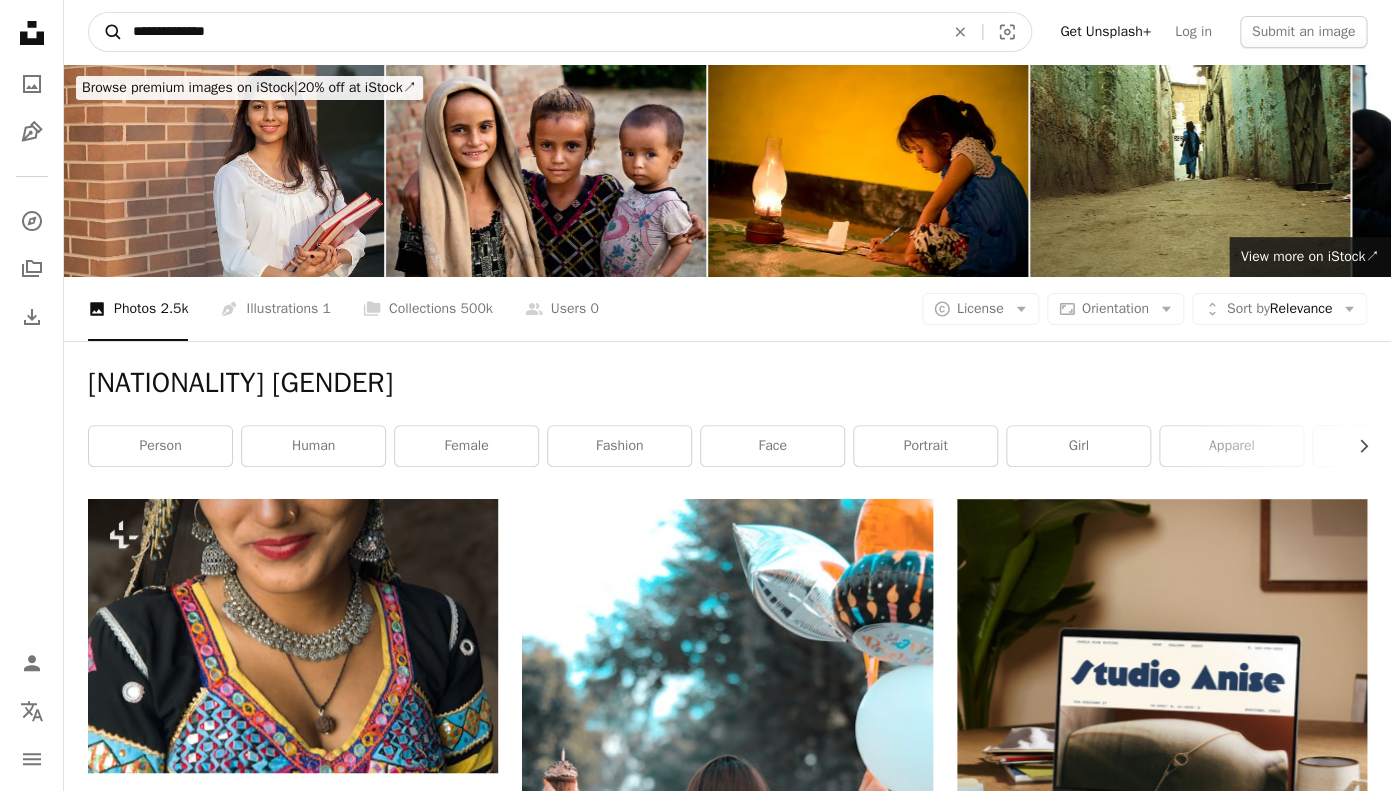 drag, startPoint x: 255, startPoint y: 30, endPoint x: 92, endPoint y: 25, distance: 163.07668 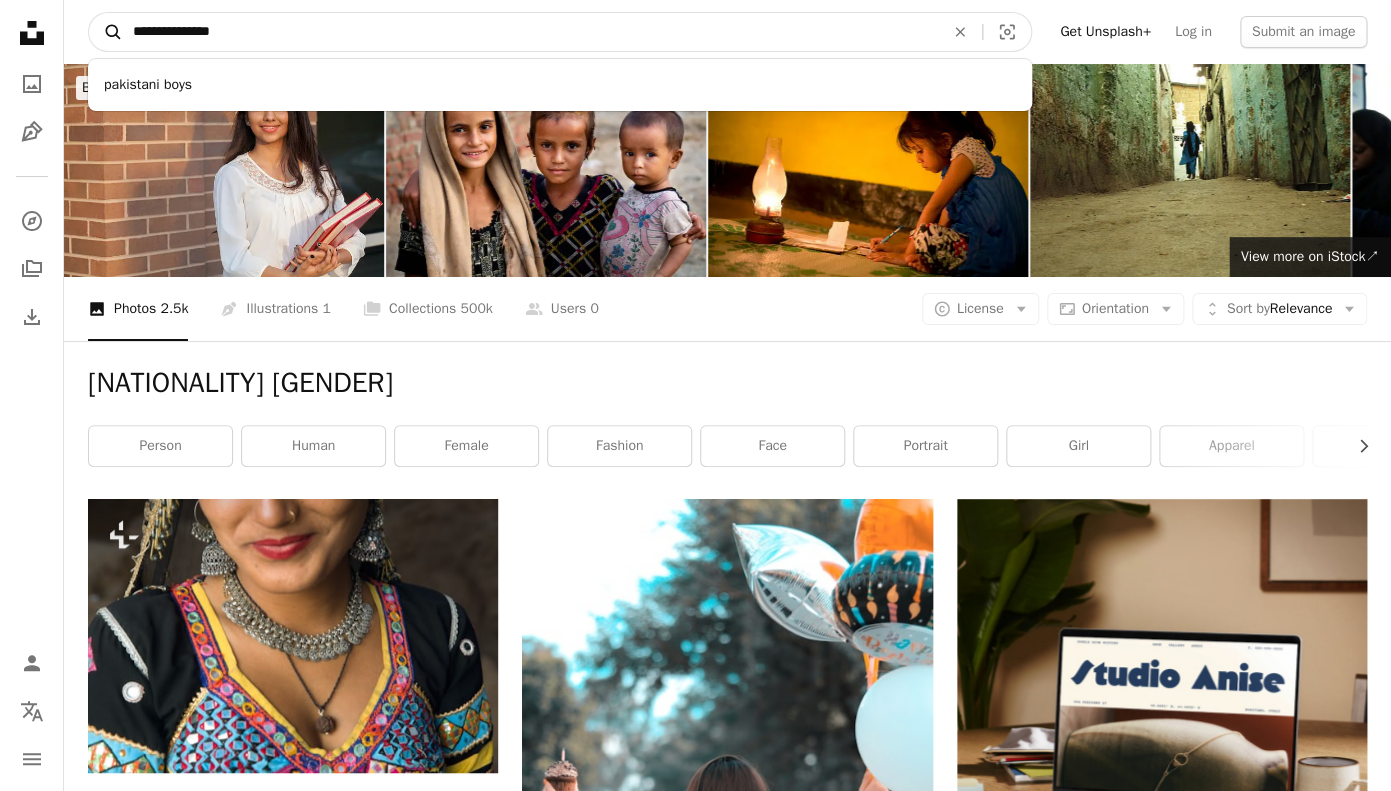 type on "**********" 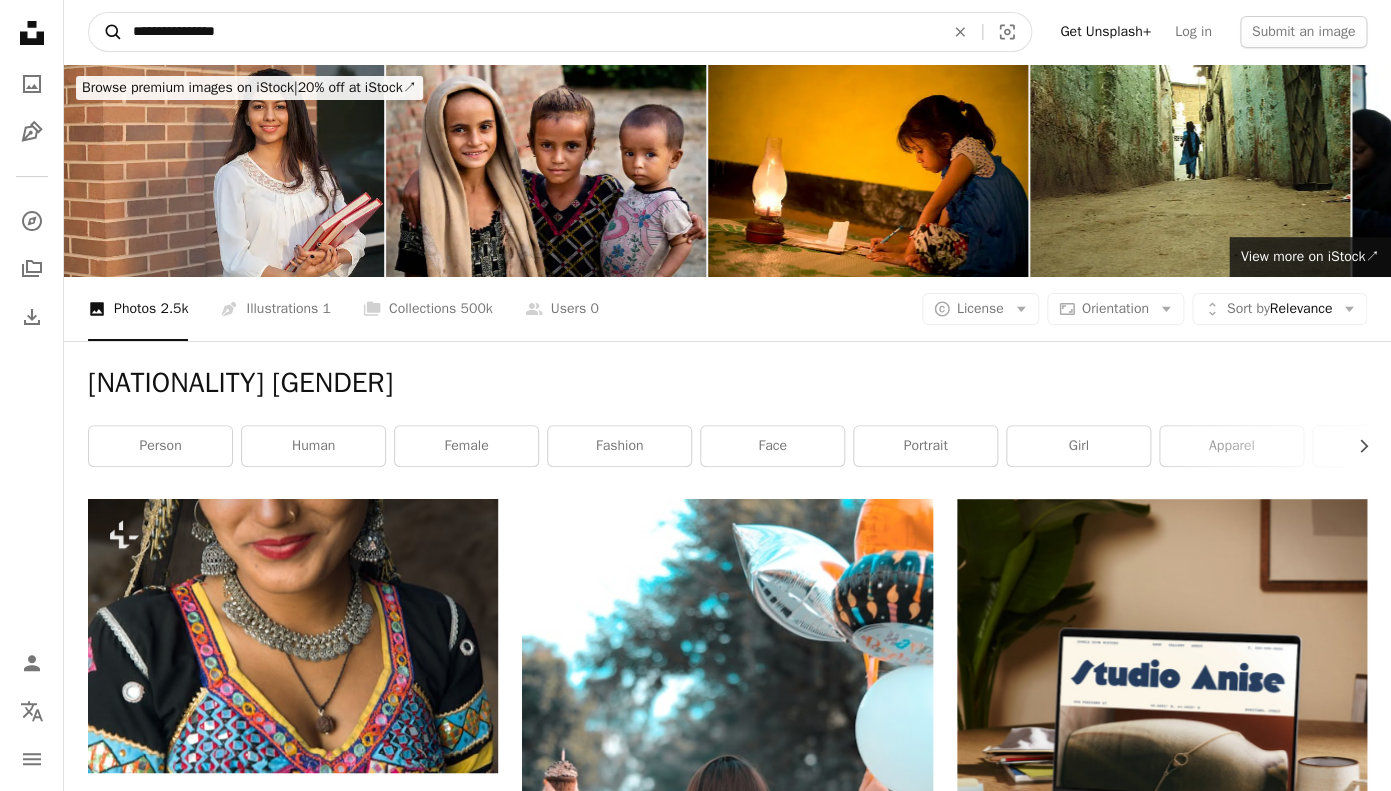 click on "A magnifying glass" at bounding box center [106, 32] 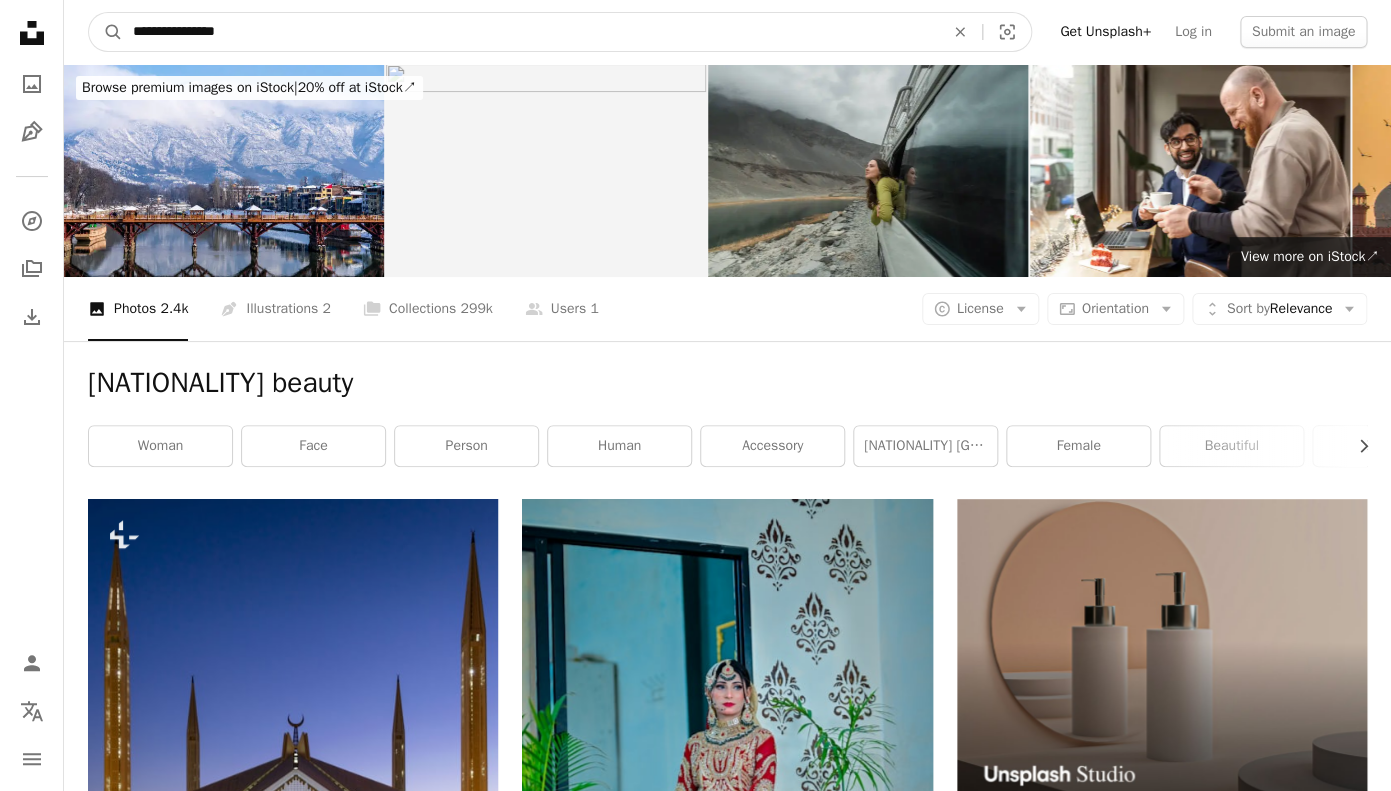 click on "**********" at bounding box center (530, 32) 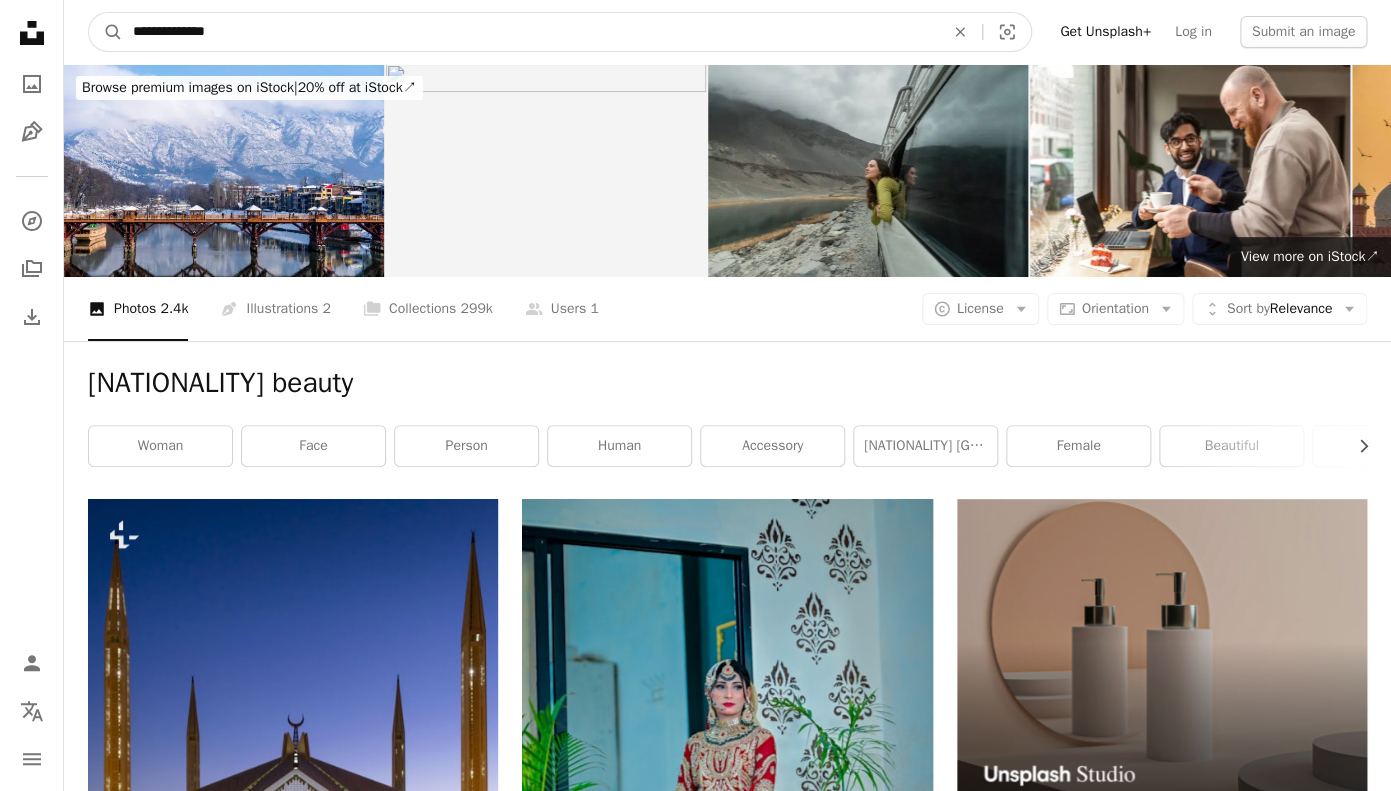 type on "**********" 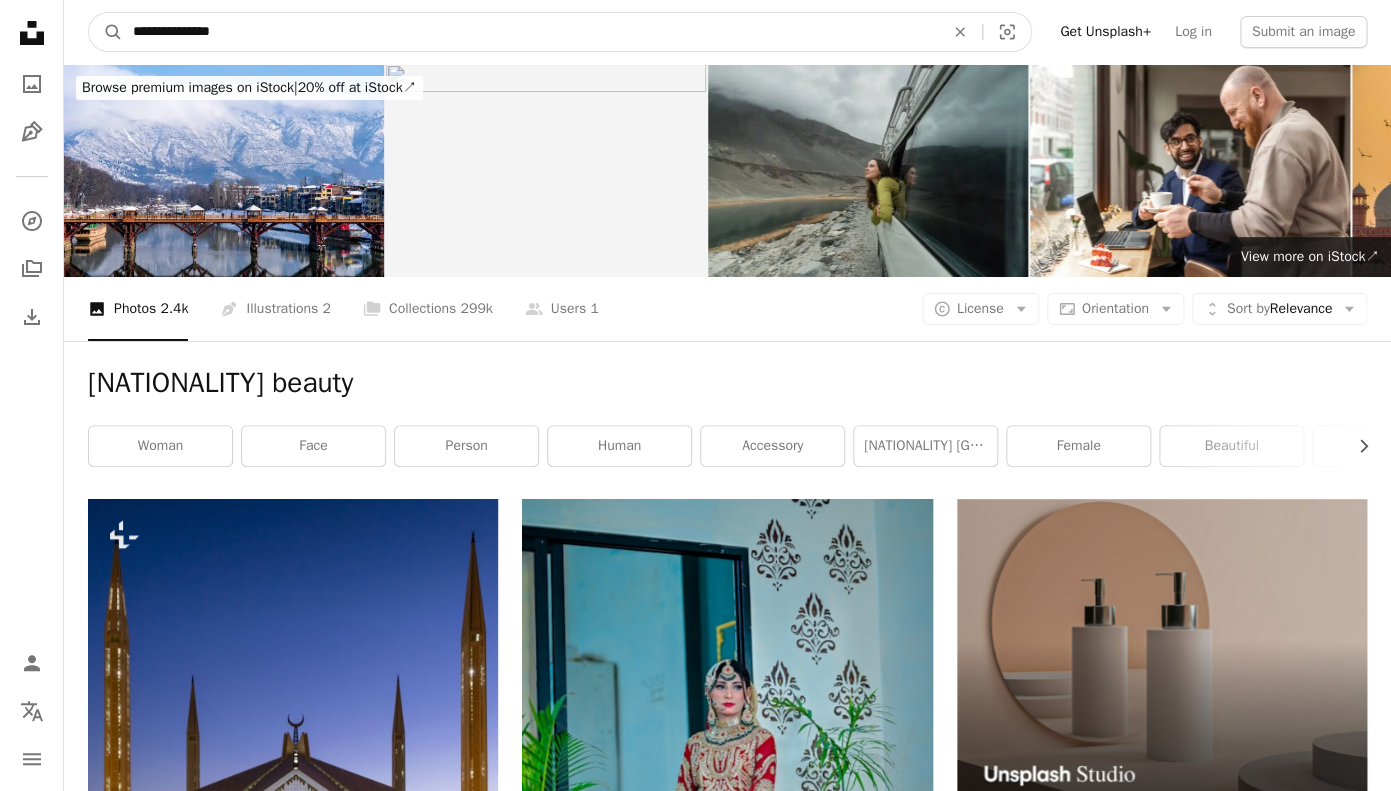 click on "A magnifying glass" at bounding box center [106, 32] 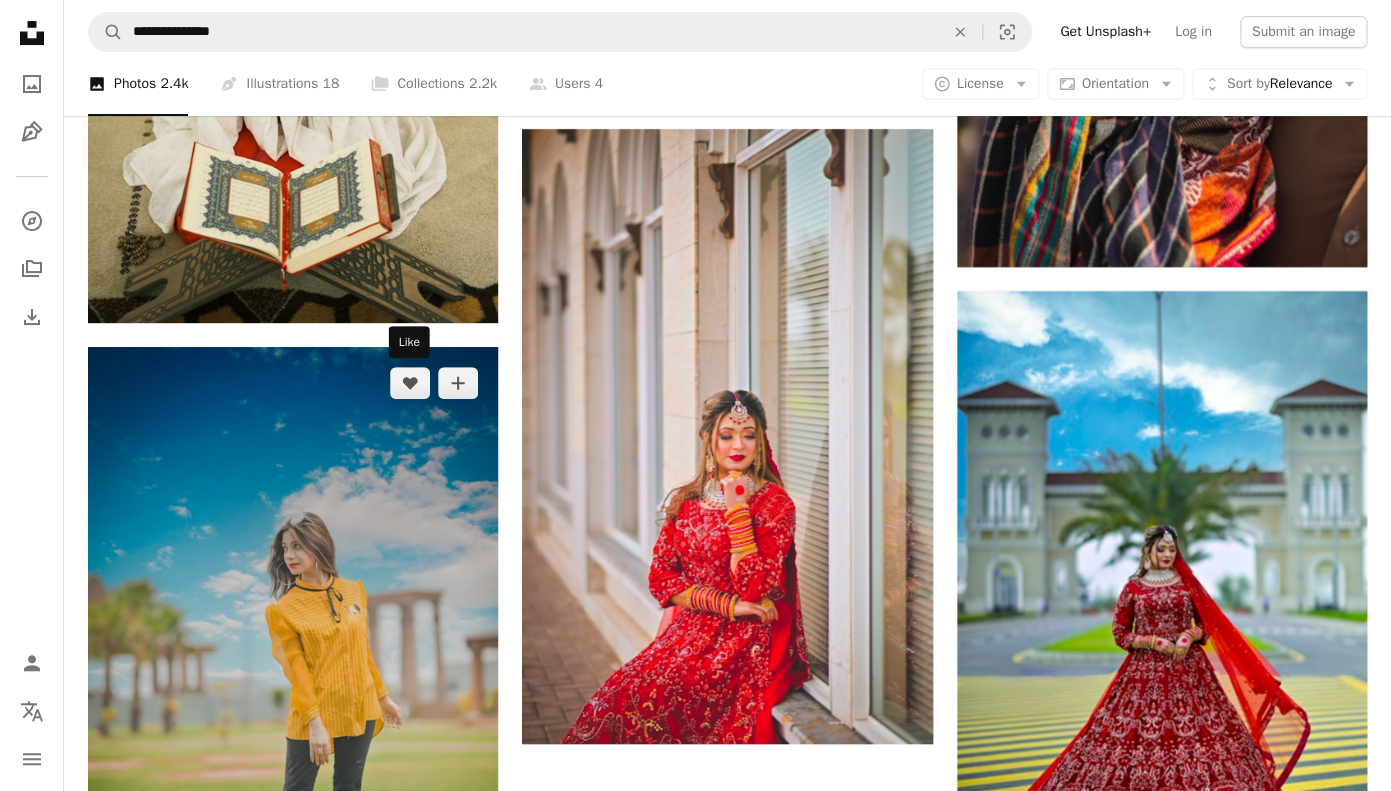 scroll, scrollTop: 2944, scrollLeft: 0, axis: vertical 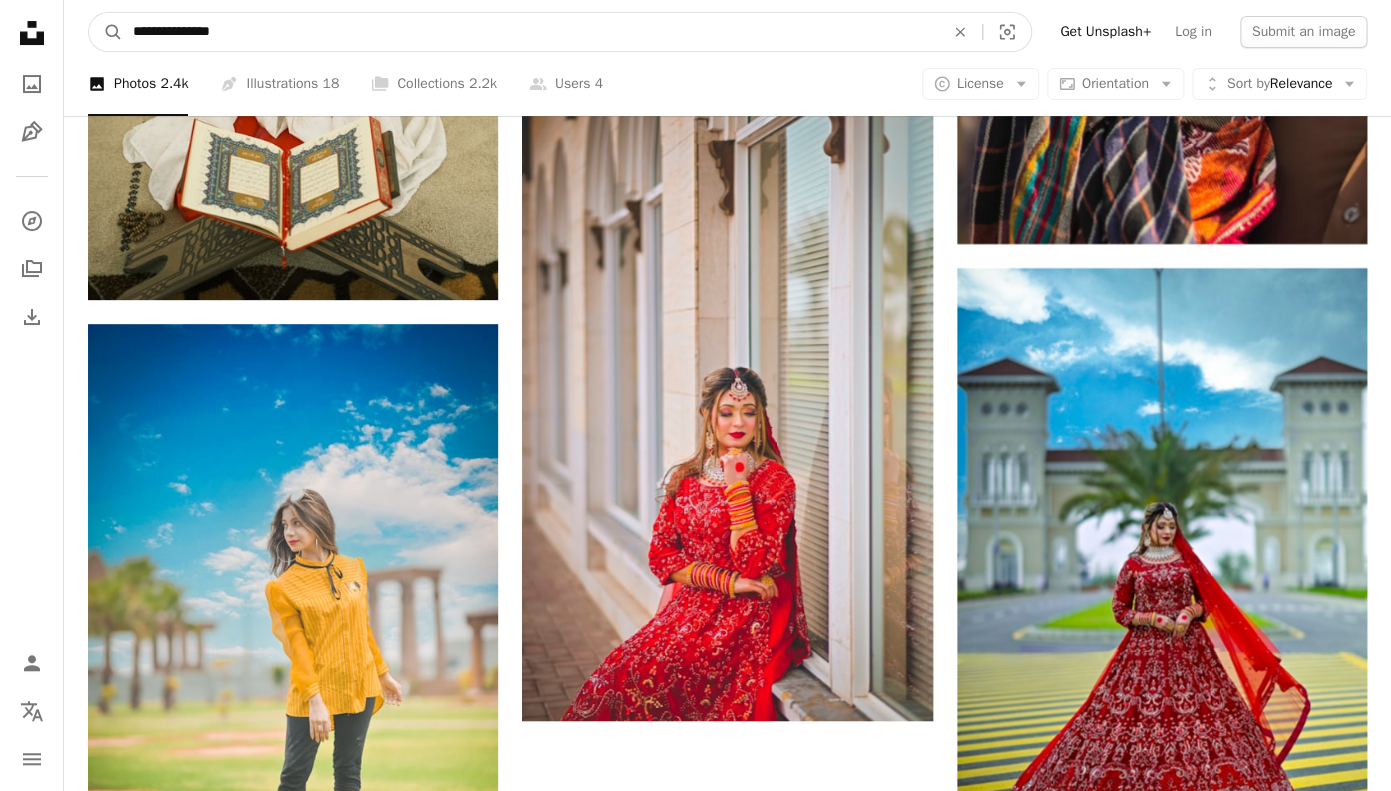 click on "**********" at bounding box center [530, 32] 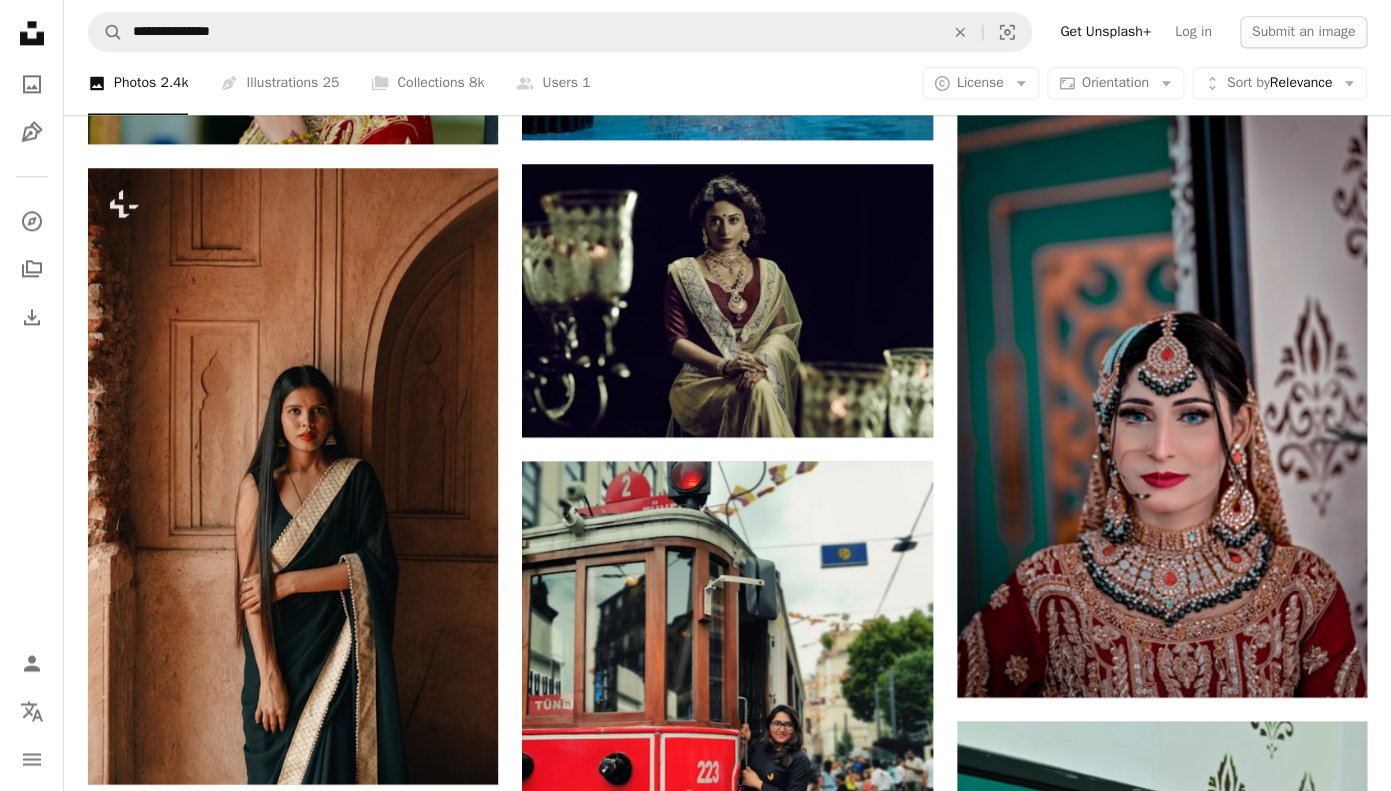 scroll, scrollTop: 975, scrollLeft: 0, axis: vertical 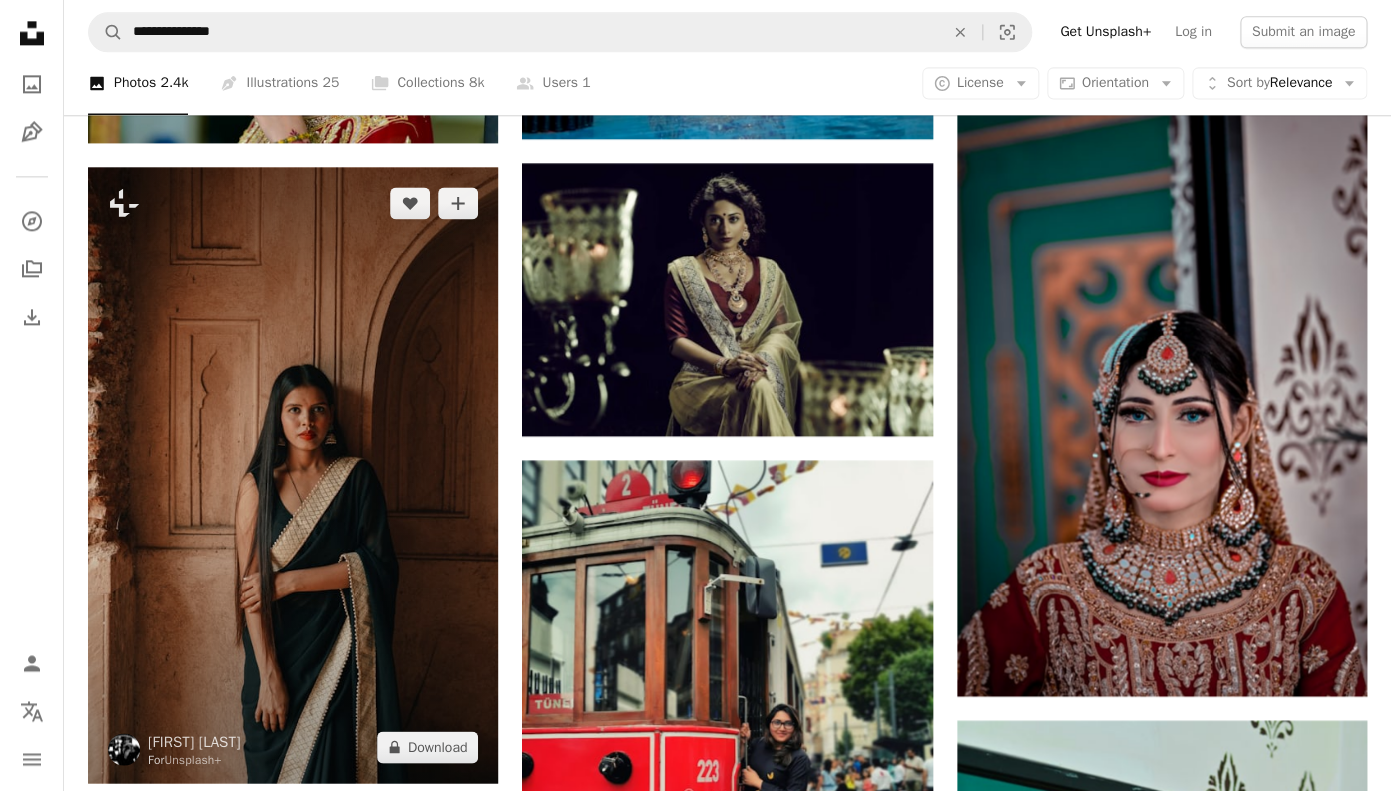 click at bounding box center [293, 474] 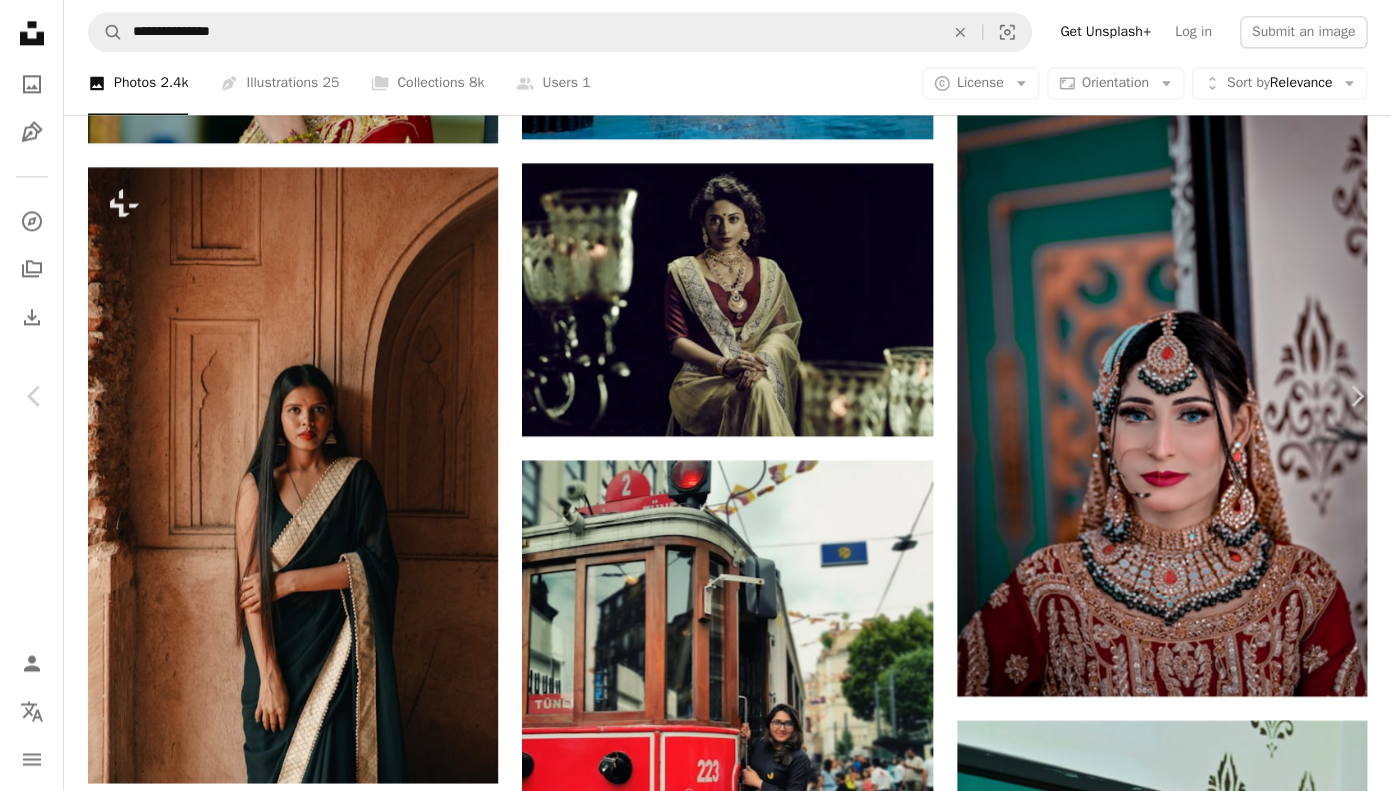 click on "An X shape" at bounding box center [20, 20] 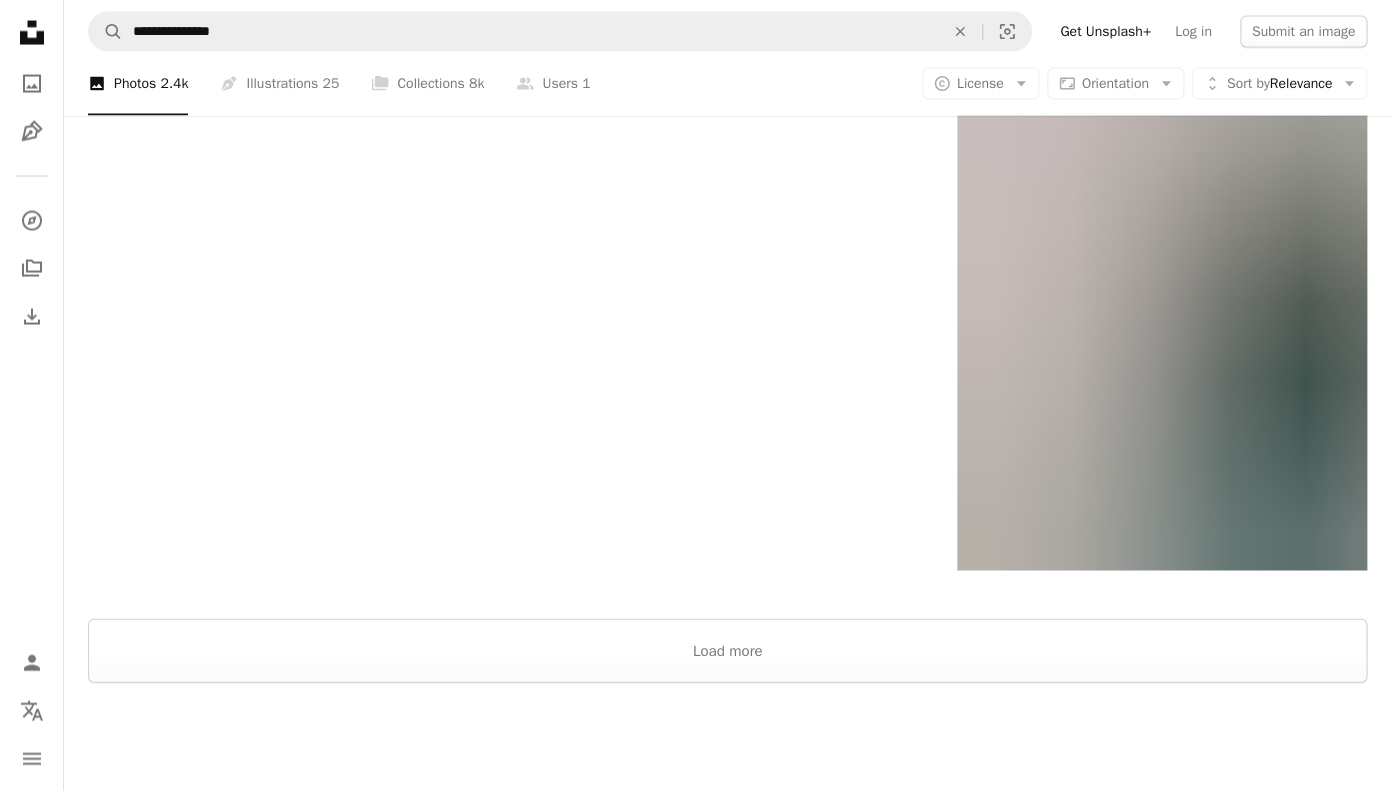 scroll, scrollTop: 4299, scrollLeft: 0, axis: vertical 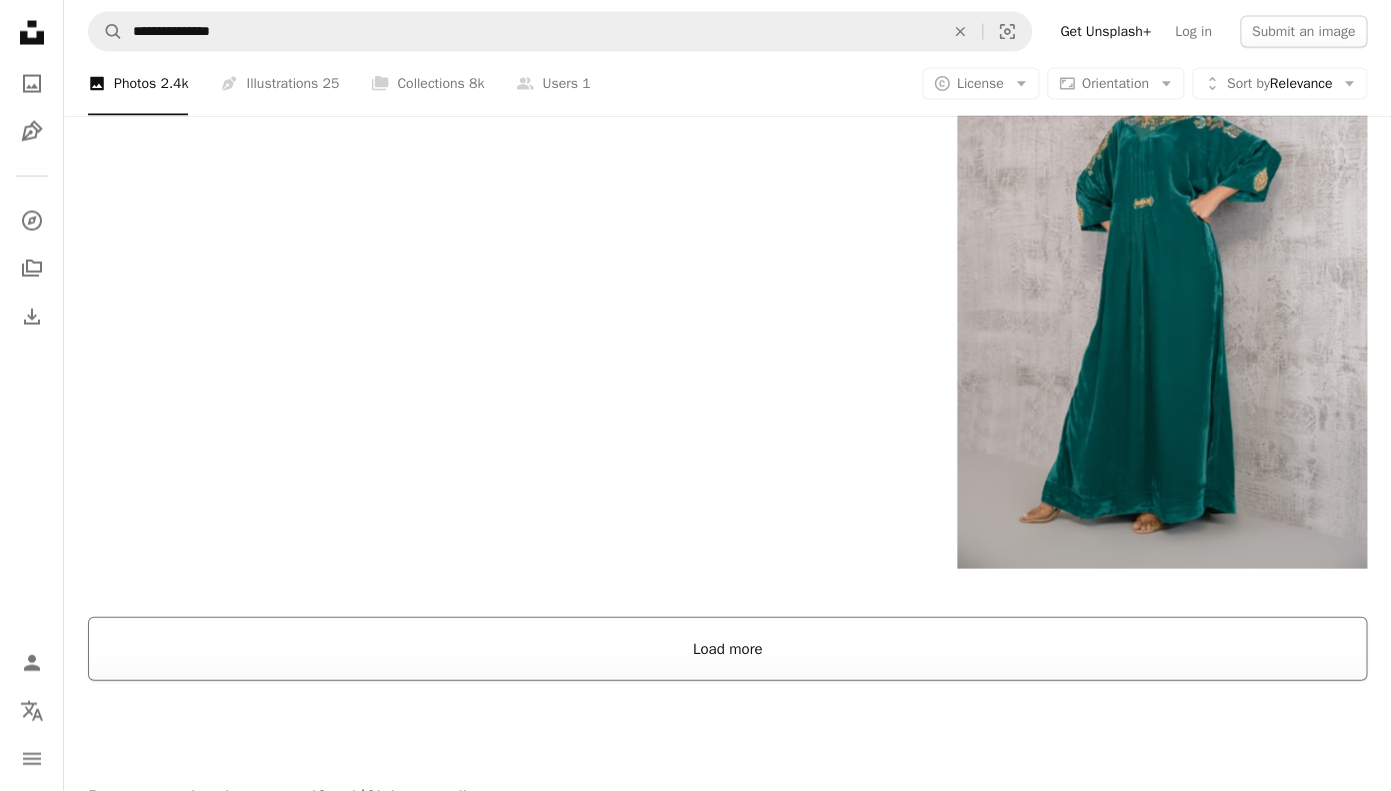 click on "Load more" at bounding box center [727, 649] 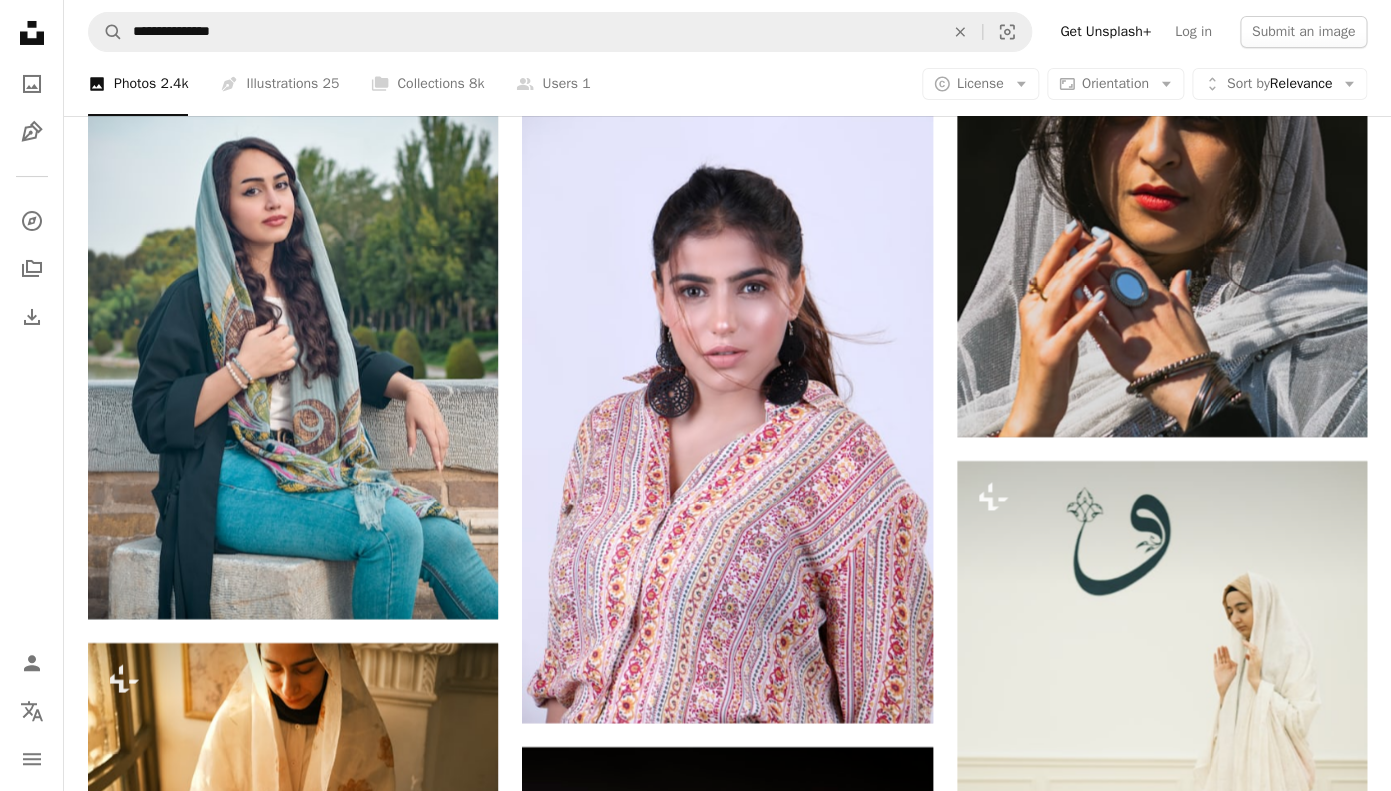 scroll, scrollTop: 19362, scrollLeft: 0, axis: vertical 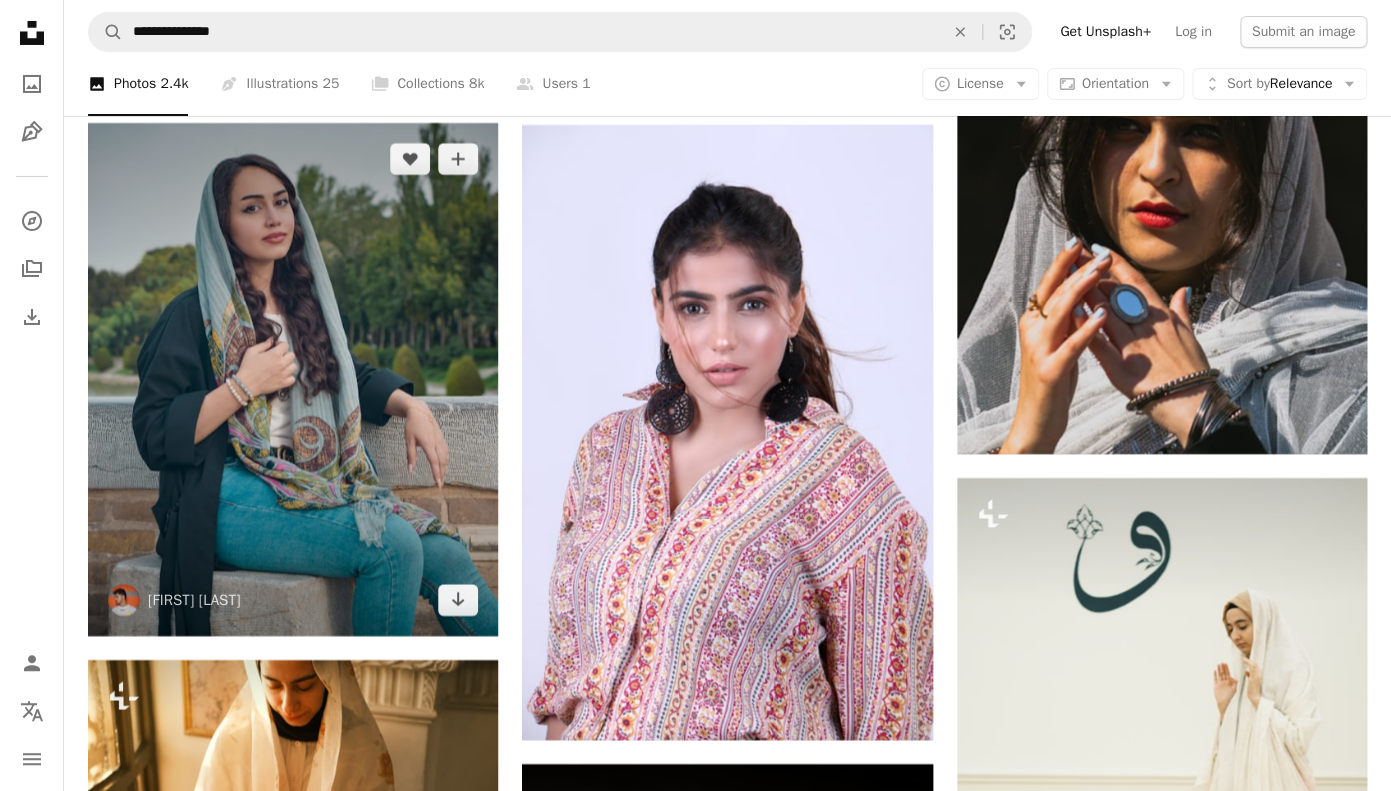 click at bounding box center [293, 379] 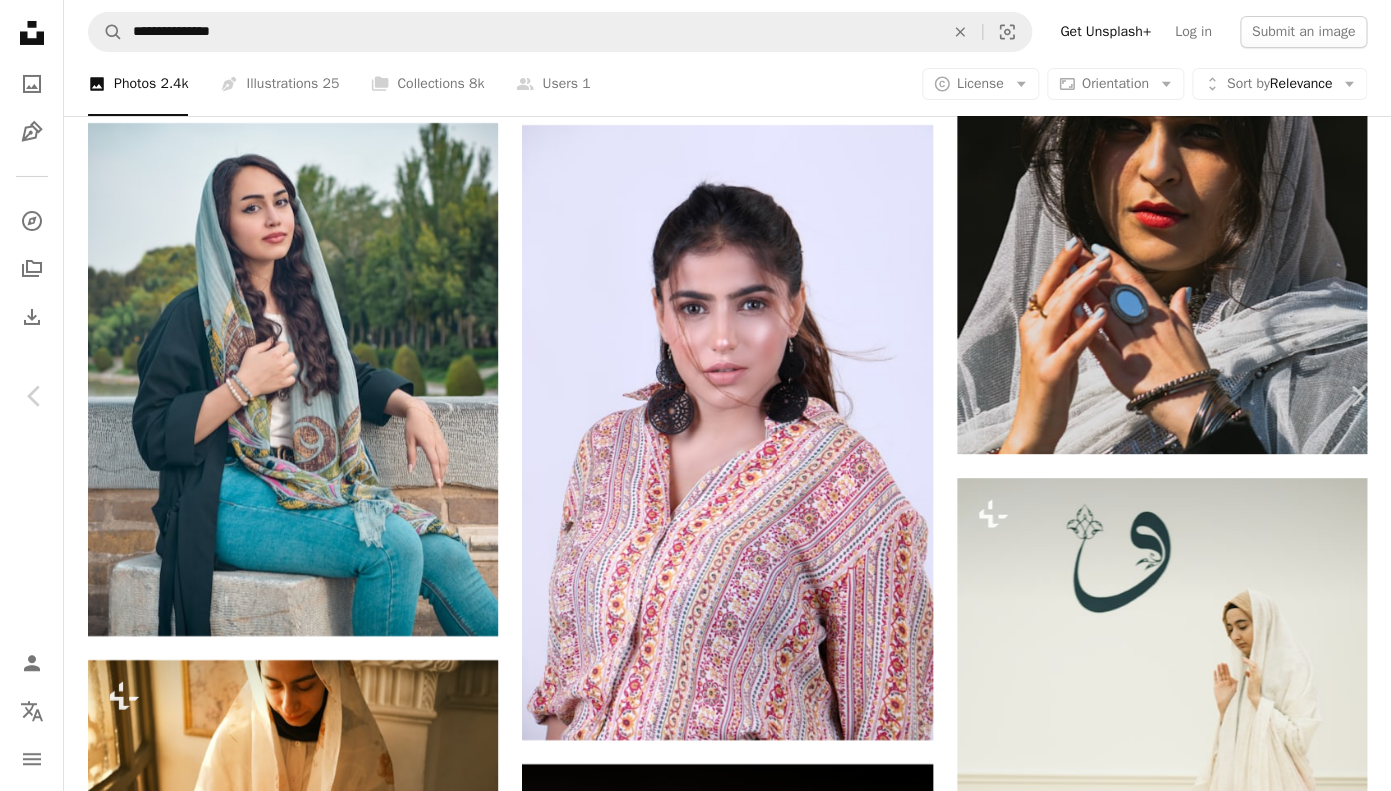 click on "Download free" at bounding box center [1192, 4198] 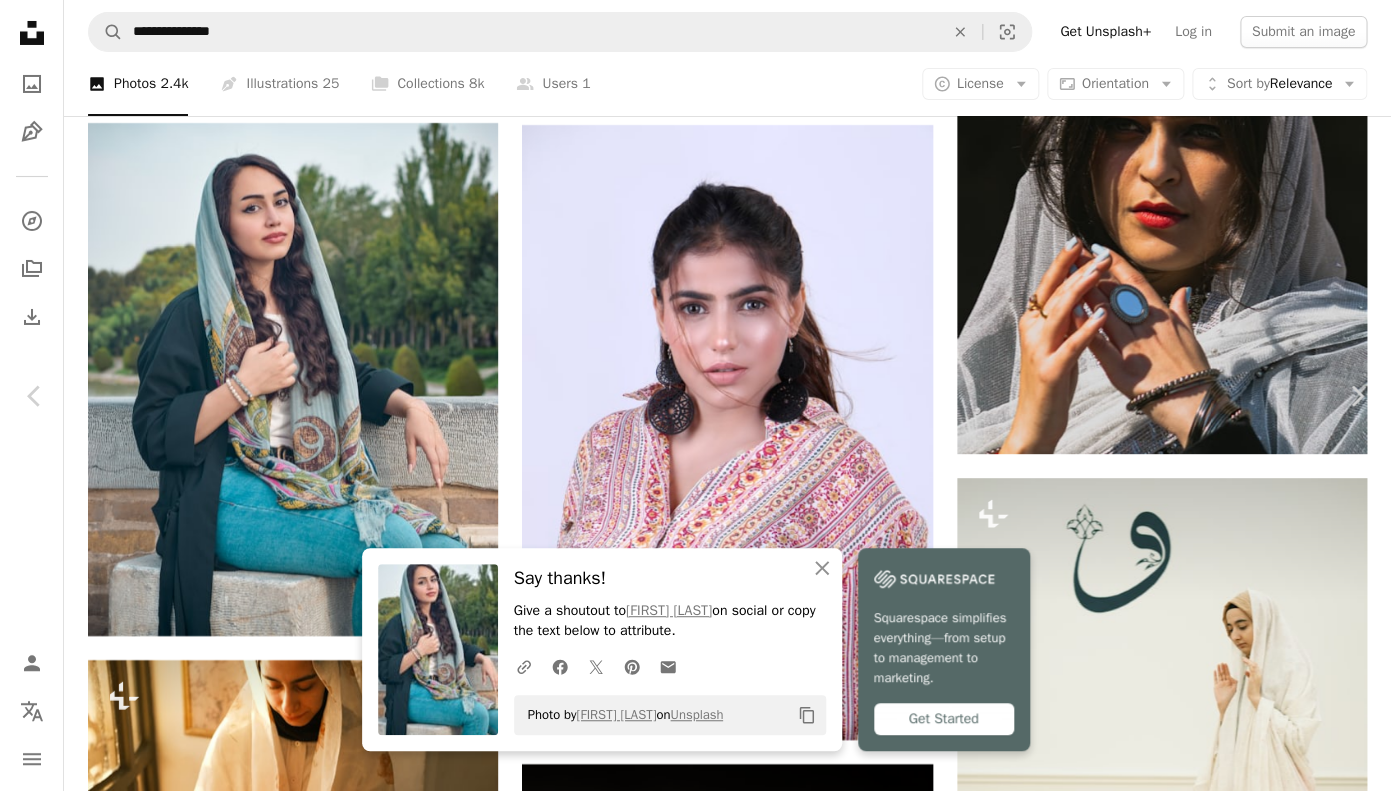 click on "An X shape" at bounding box center (20, 20) 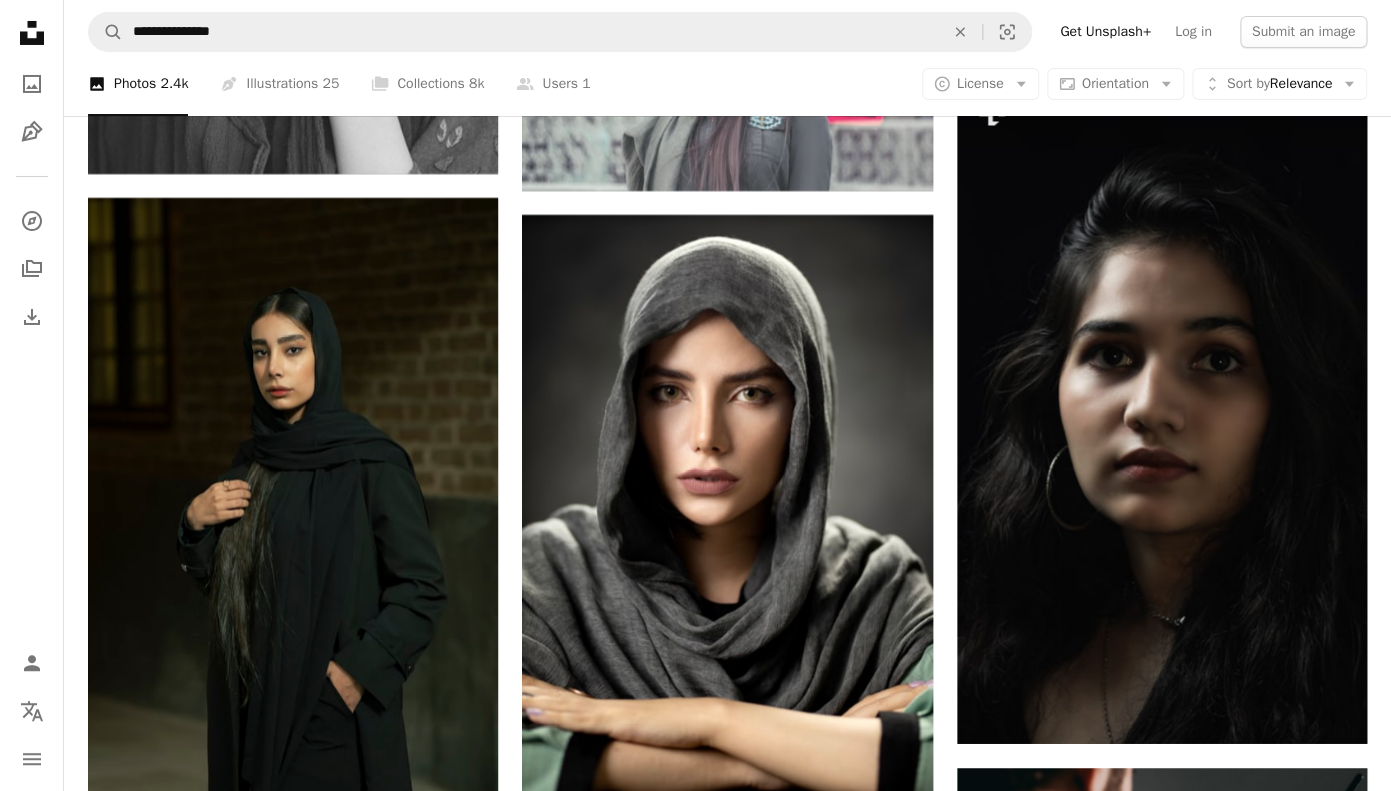 scroll, scrollTop: 11032, scrollLeft: 0, axis: vertical 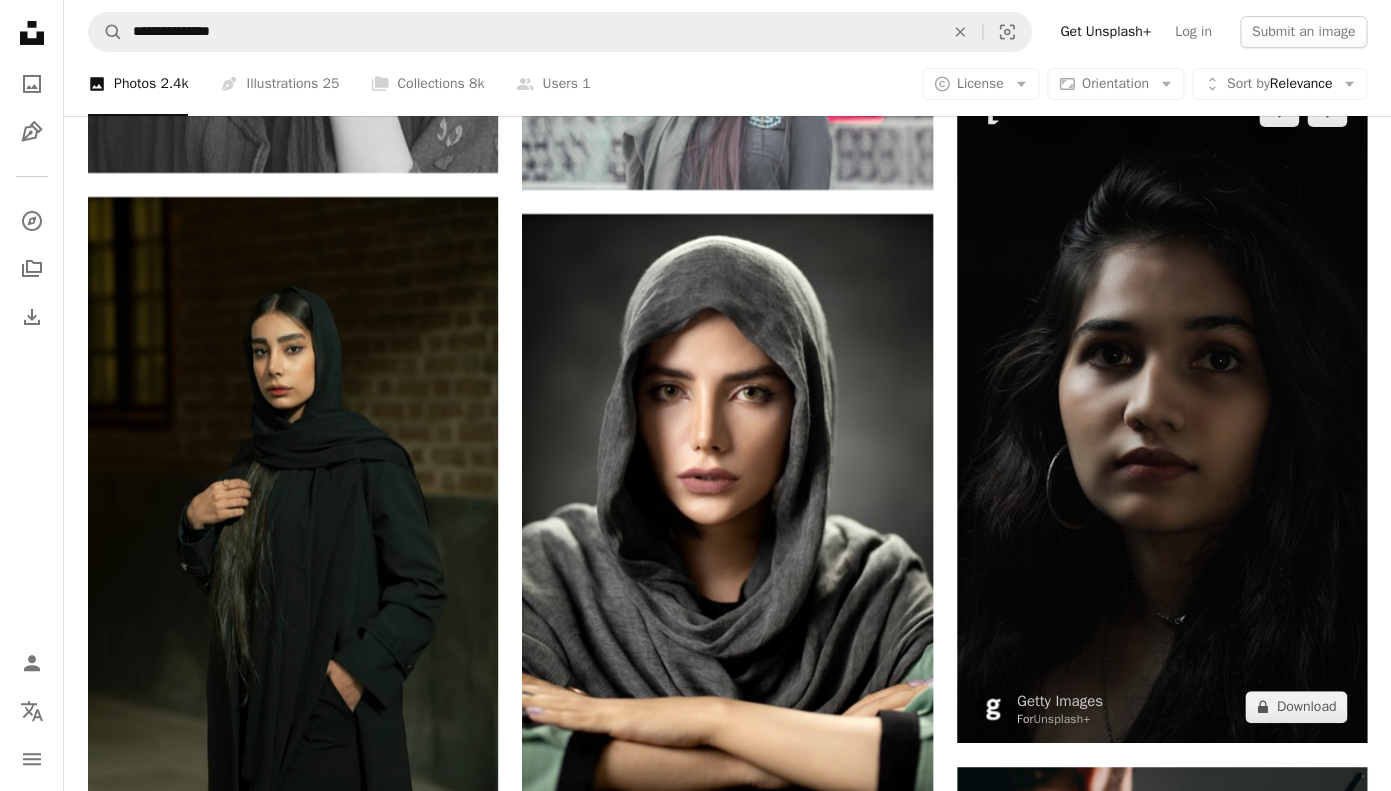 click at bounding box center (1162, 408) 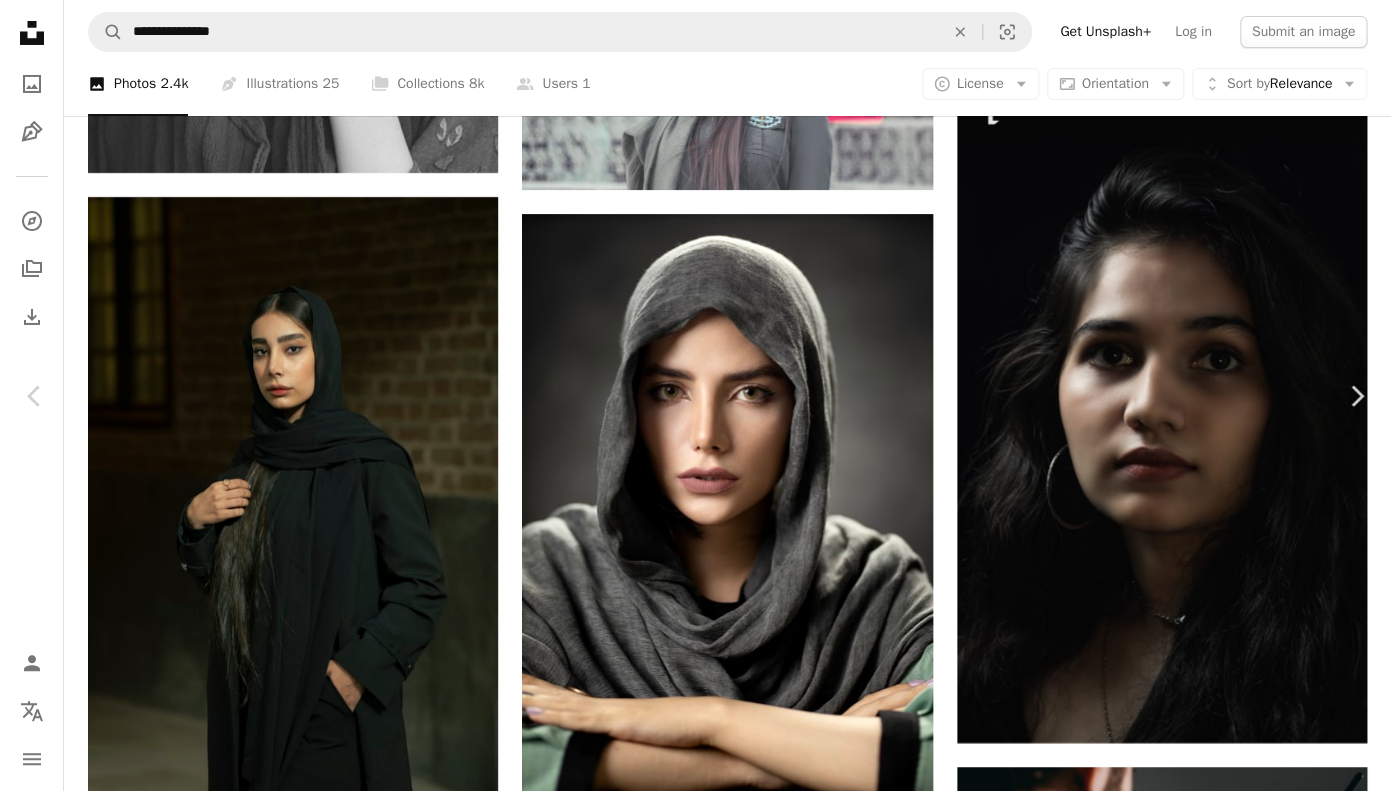 click on "A lock Download" at bounding box center [1230, 15775] 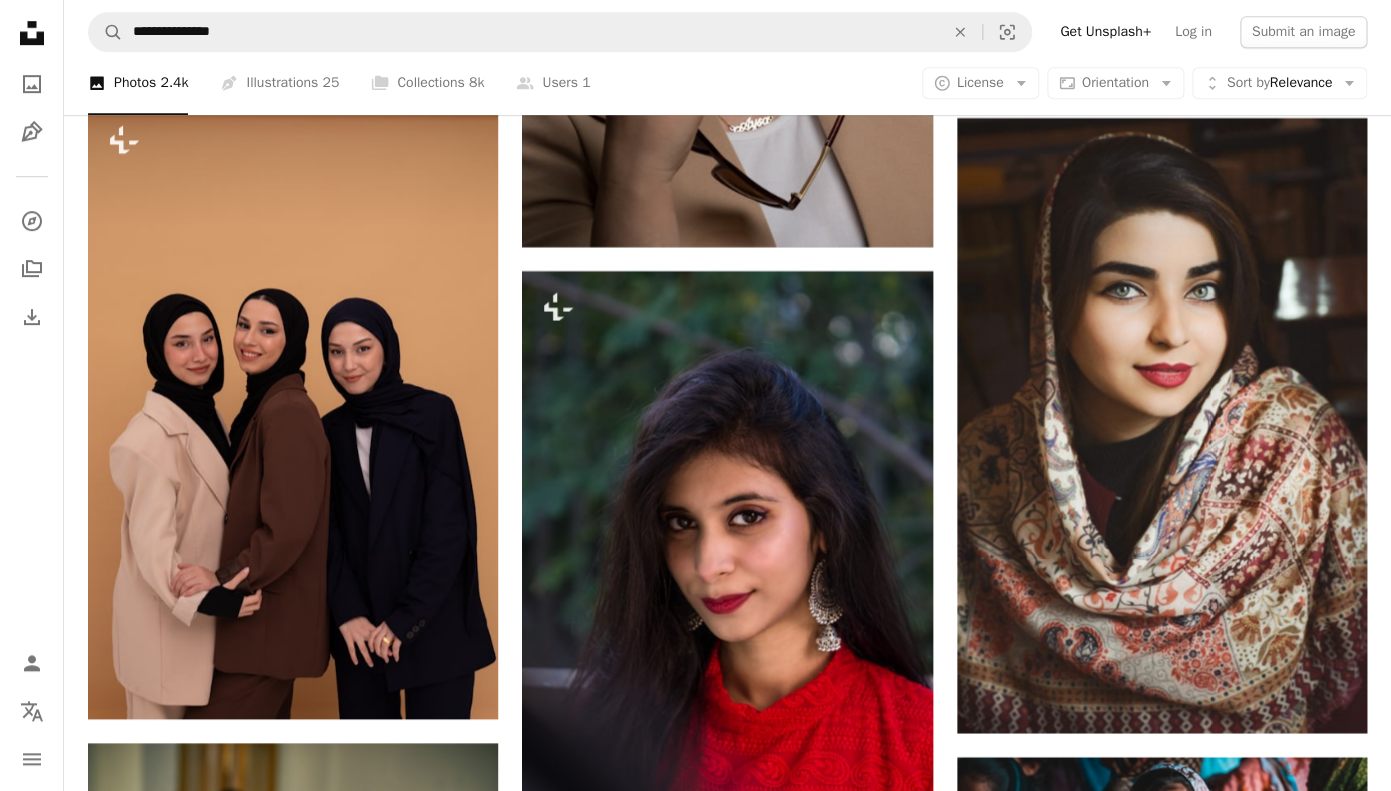 scroll, scrollTop: 8777, scrollLeft: 0, axis: vertical 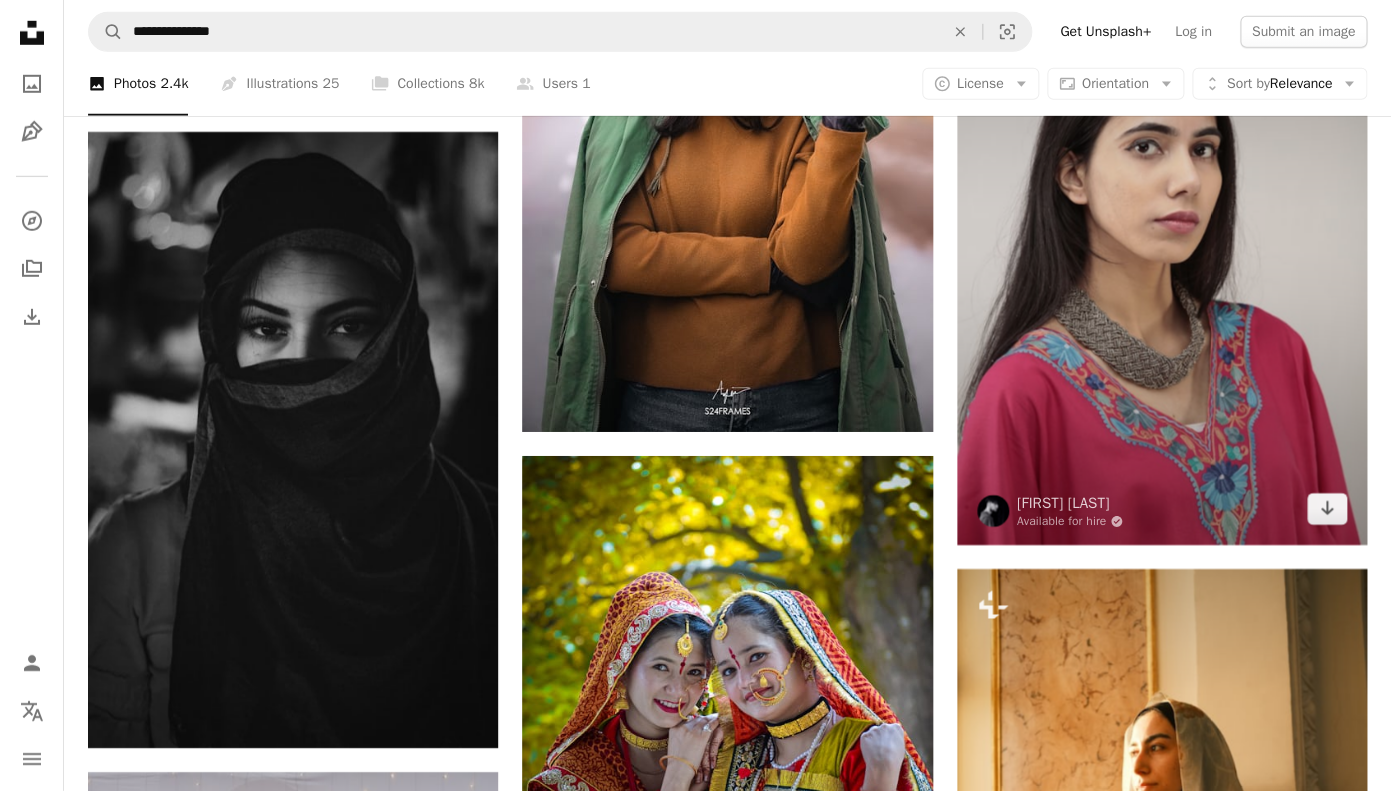 click at bounding box center [1162, 238] 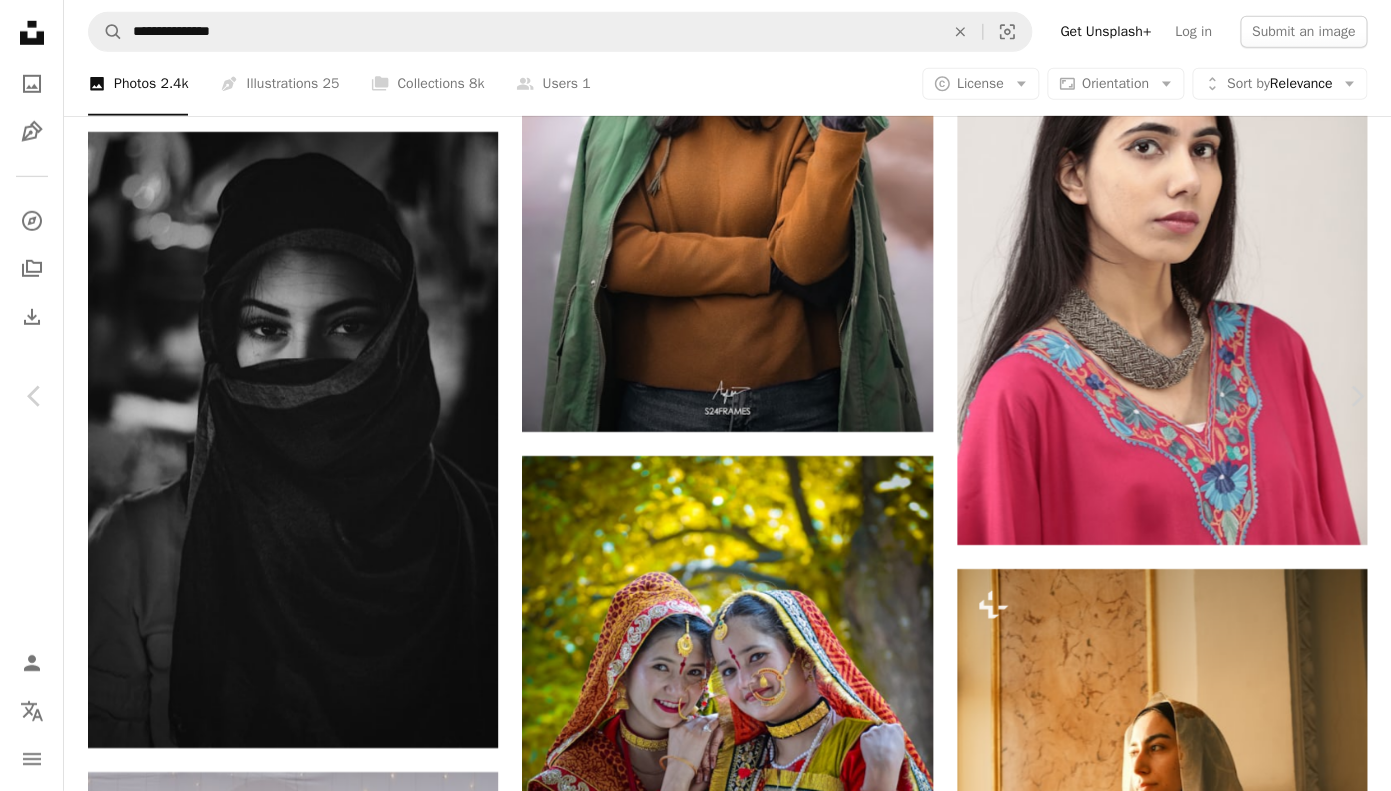 click on "An X shape" at bounding box center [20, 20] 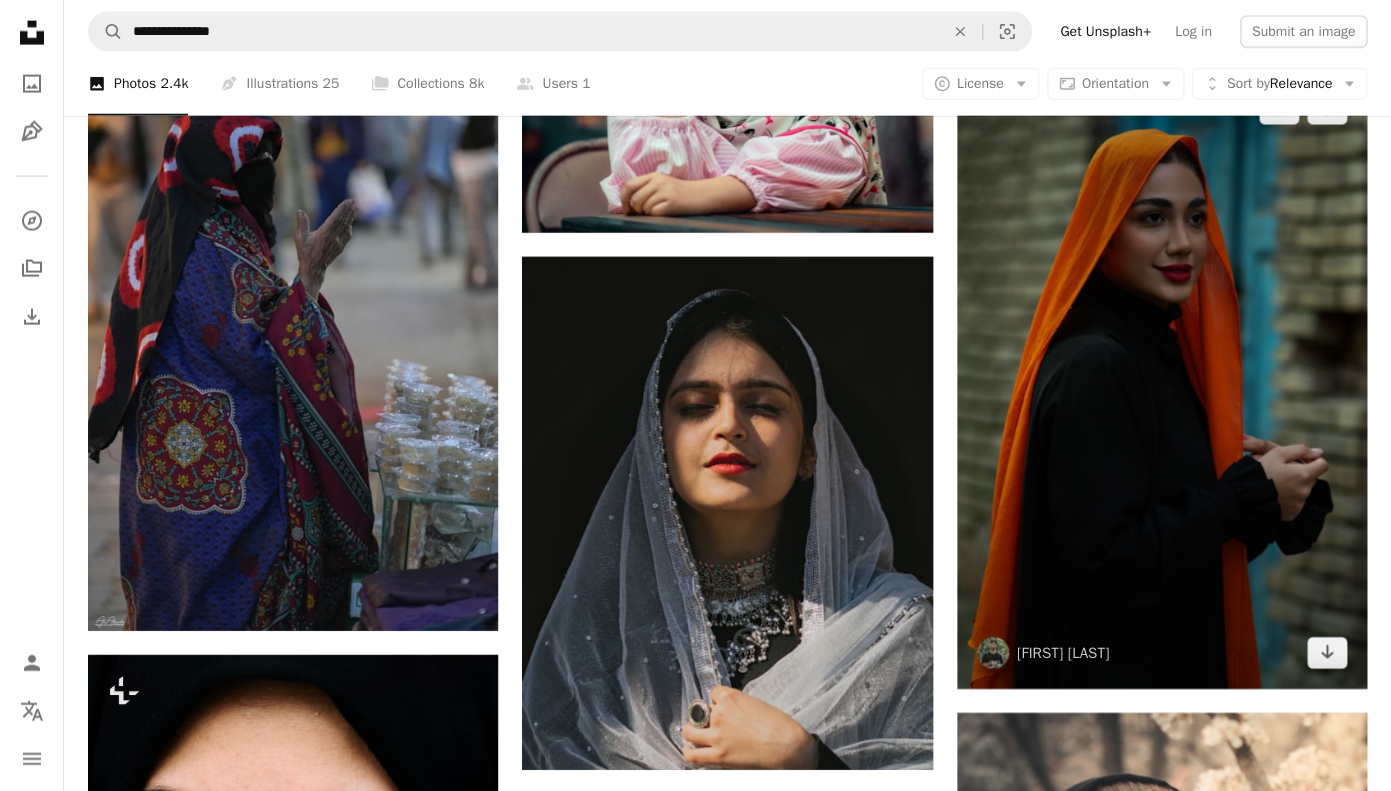 scroll, scrollTop: 15599, scrollLeft: 0, axis: vertical 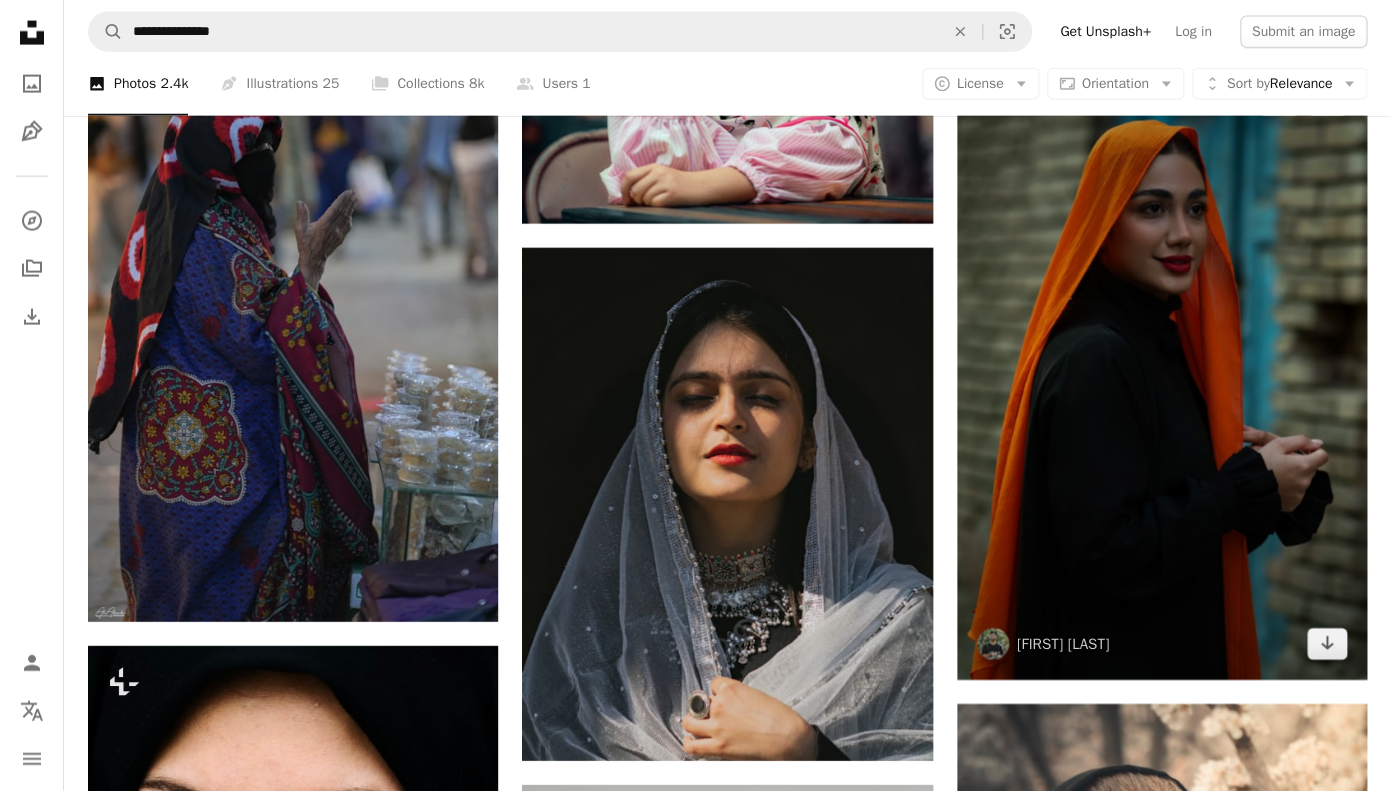 click at bounding box center [1162, 372] 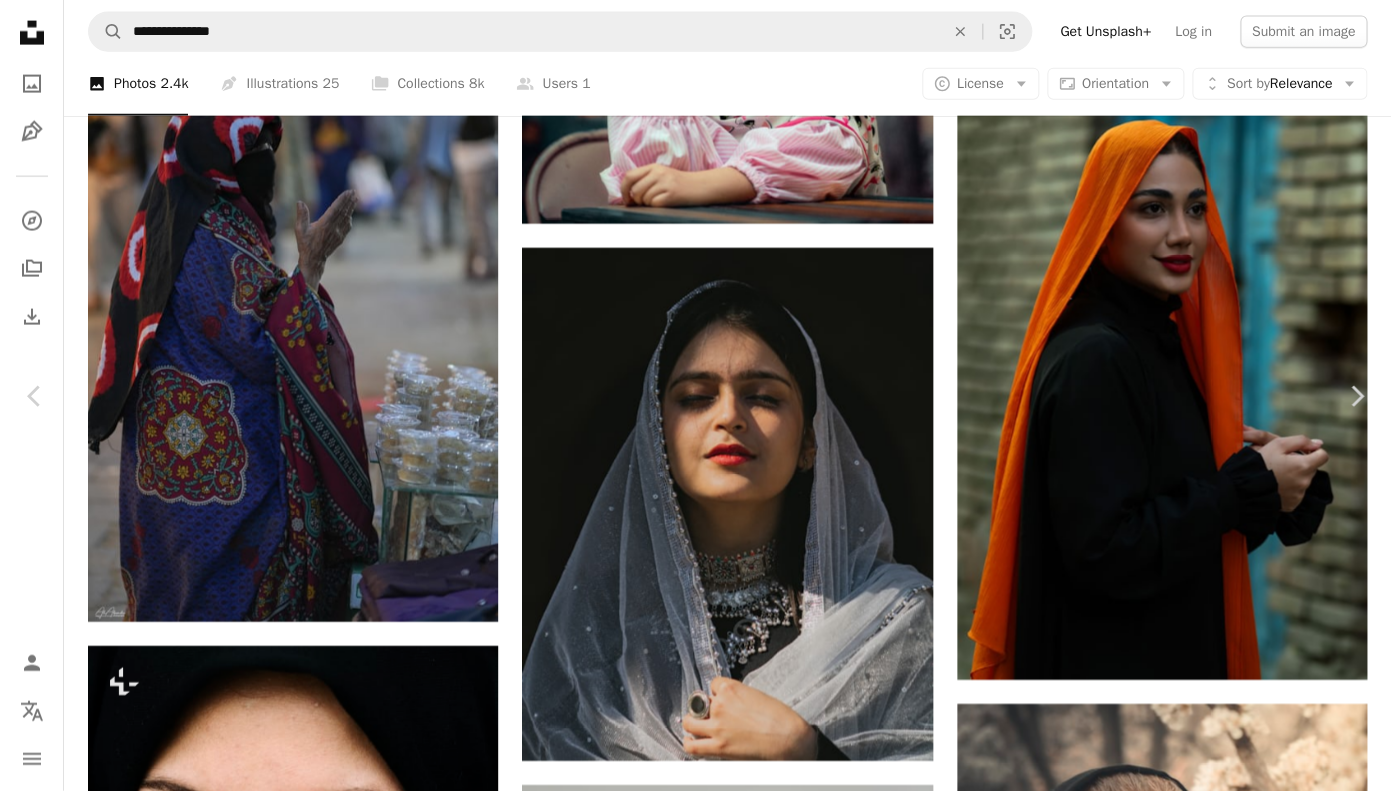 click on "Download free" at bounding box center (1192, 11208) 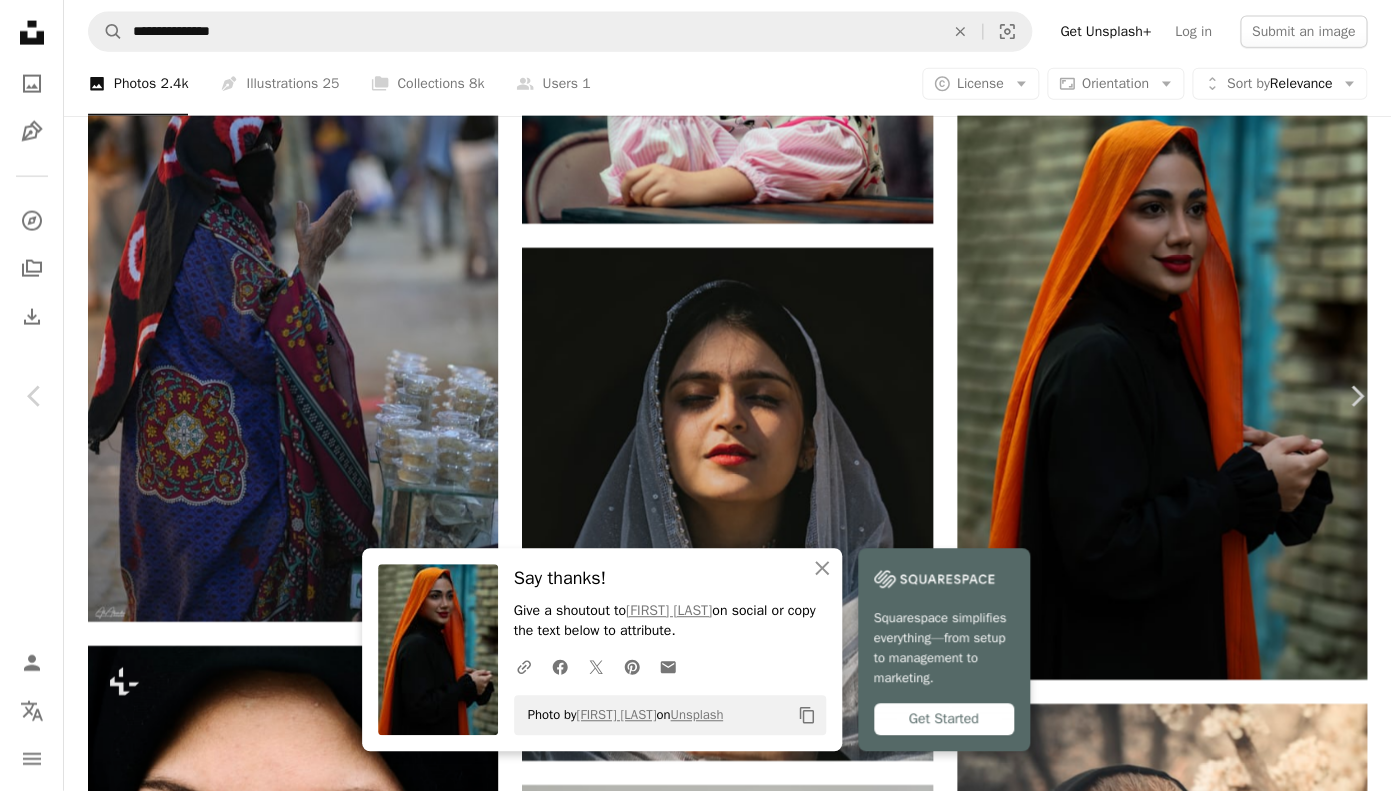 click on "An X shape" at bounding box center [20, 20] 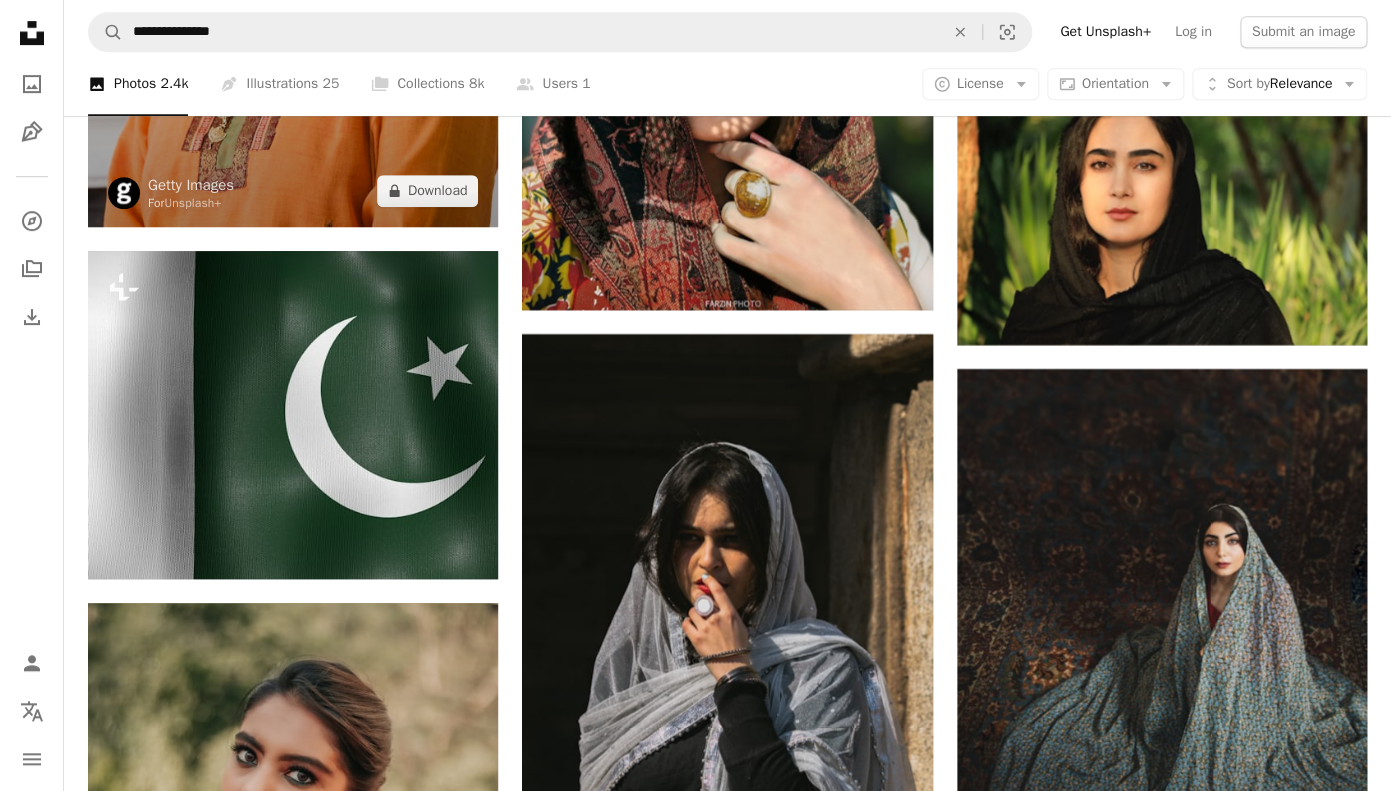 scroll, scrollTop: 25158, scrollLeft: 0, axis: vertical 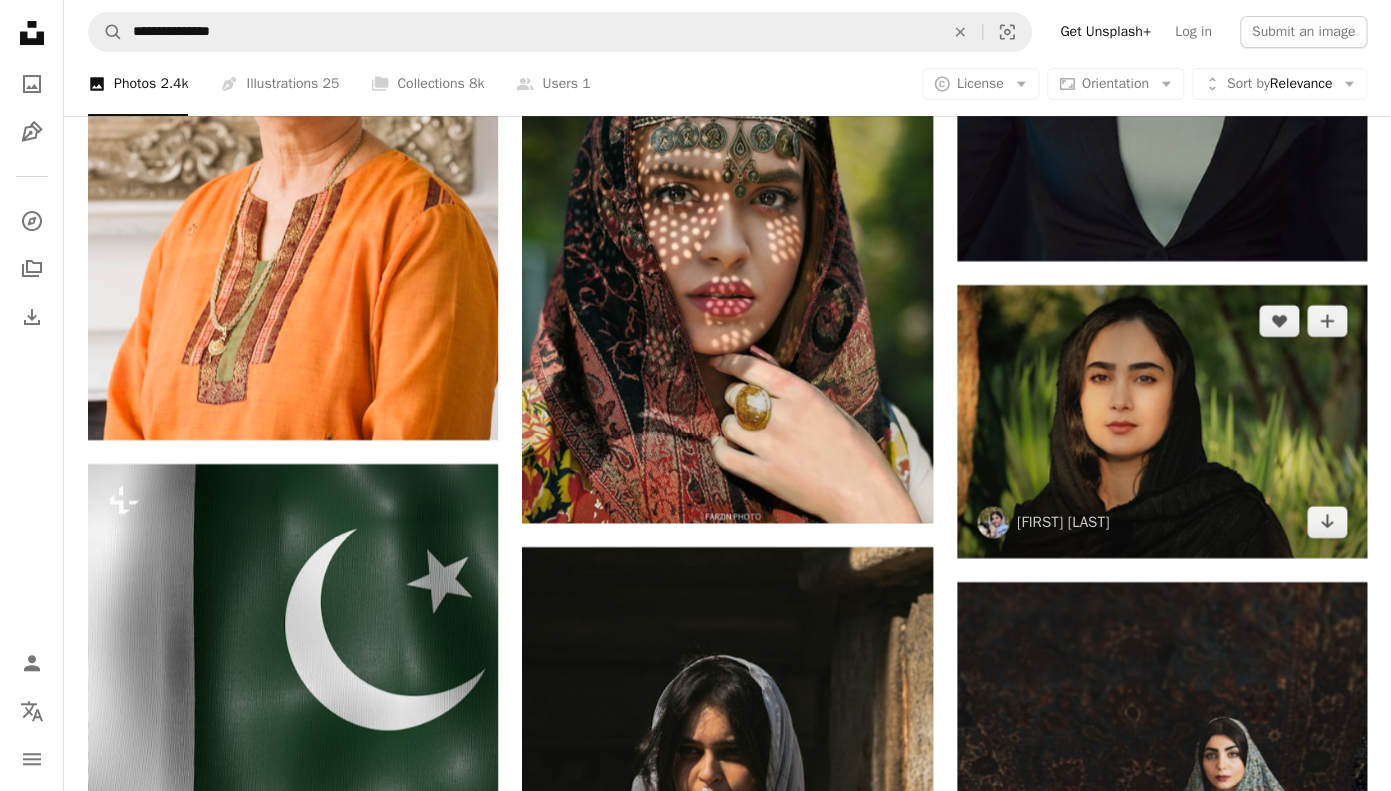 click at bounding box center (1162, 421) 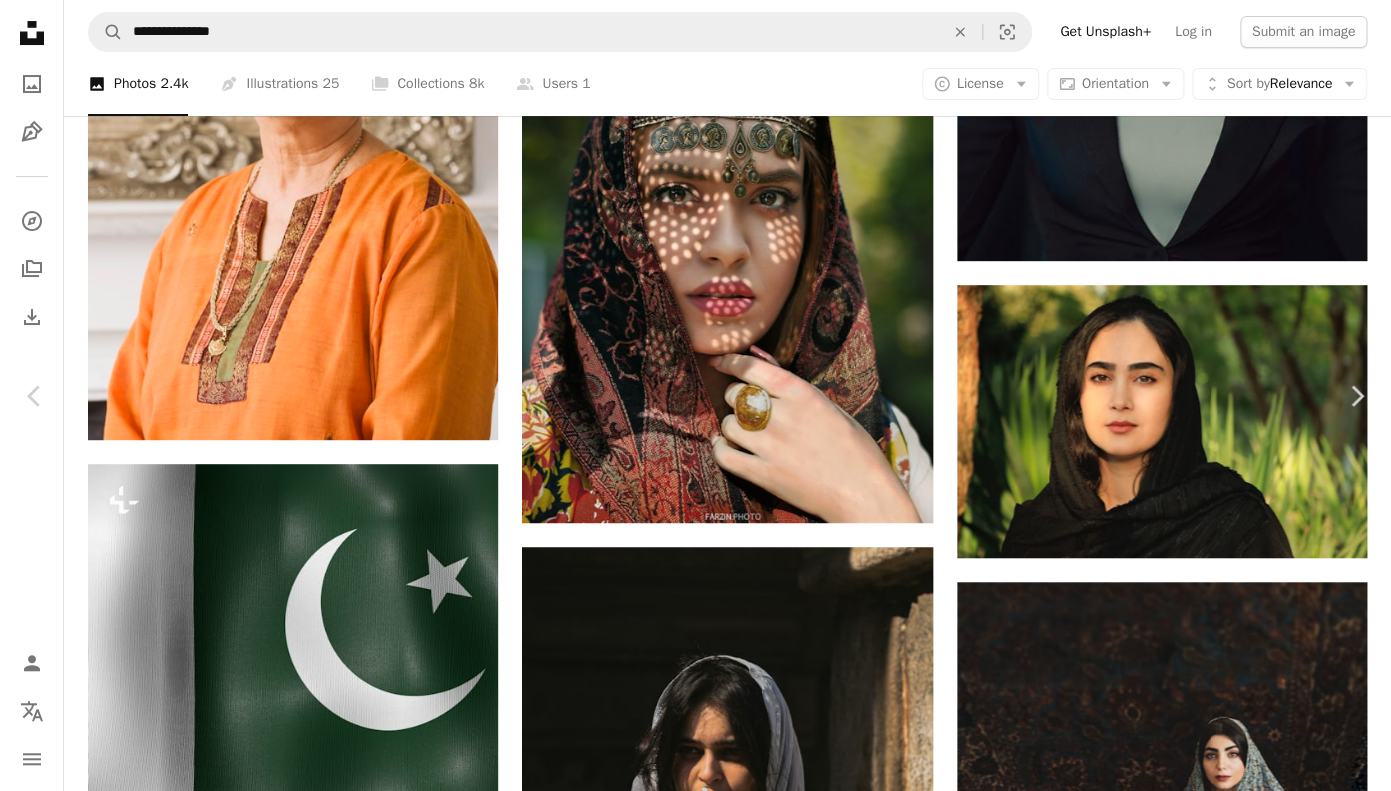 click on "Download free" at bounding box center [1192, 5339] 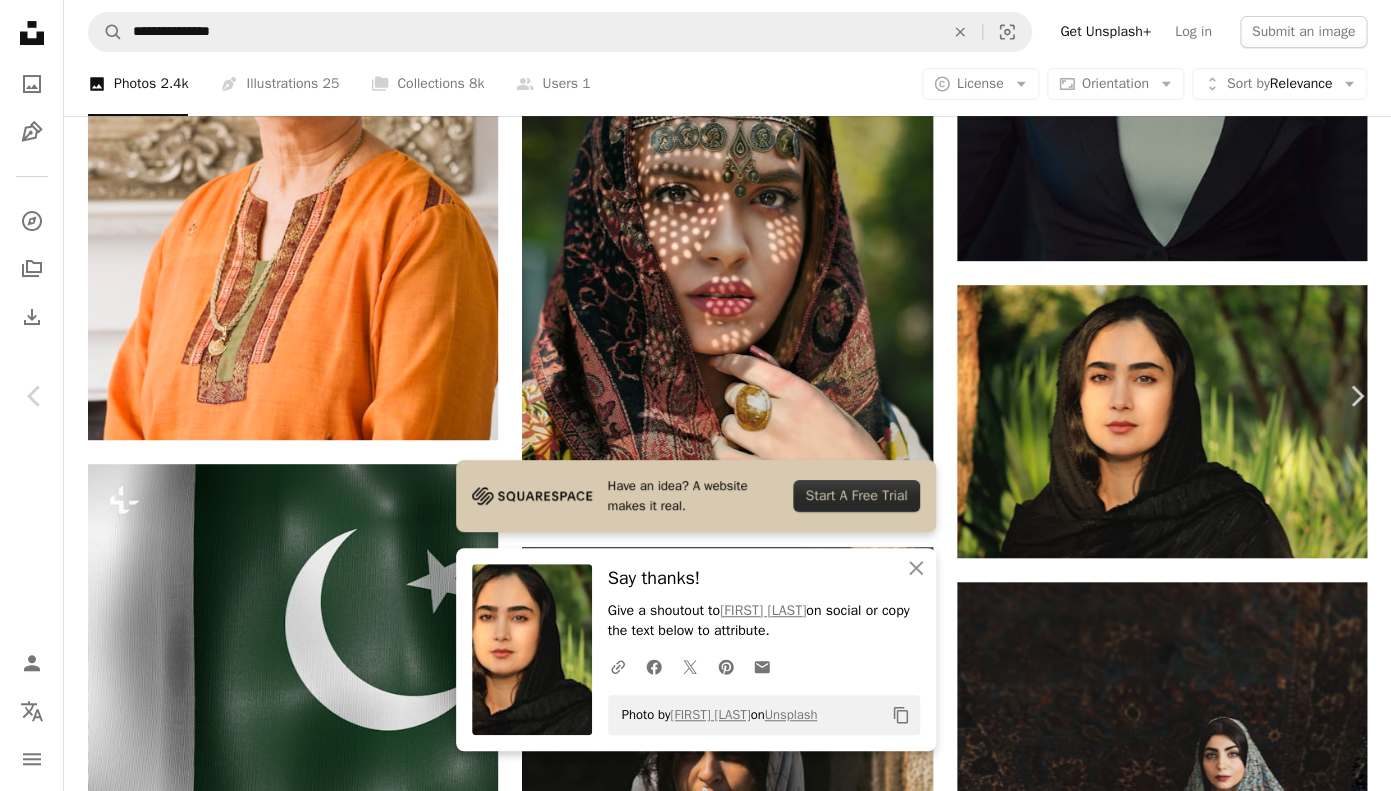 click on "An X shape" at bounding box center [20, 20] 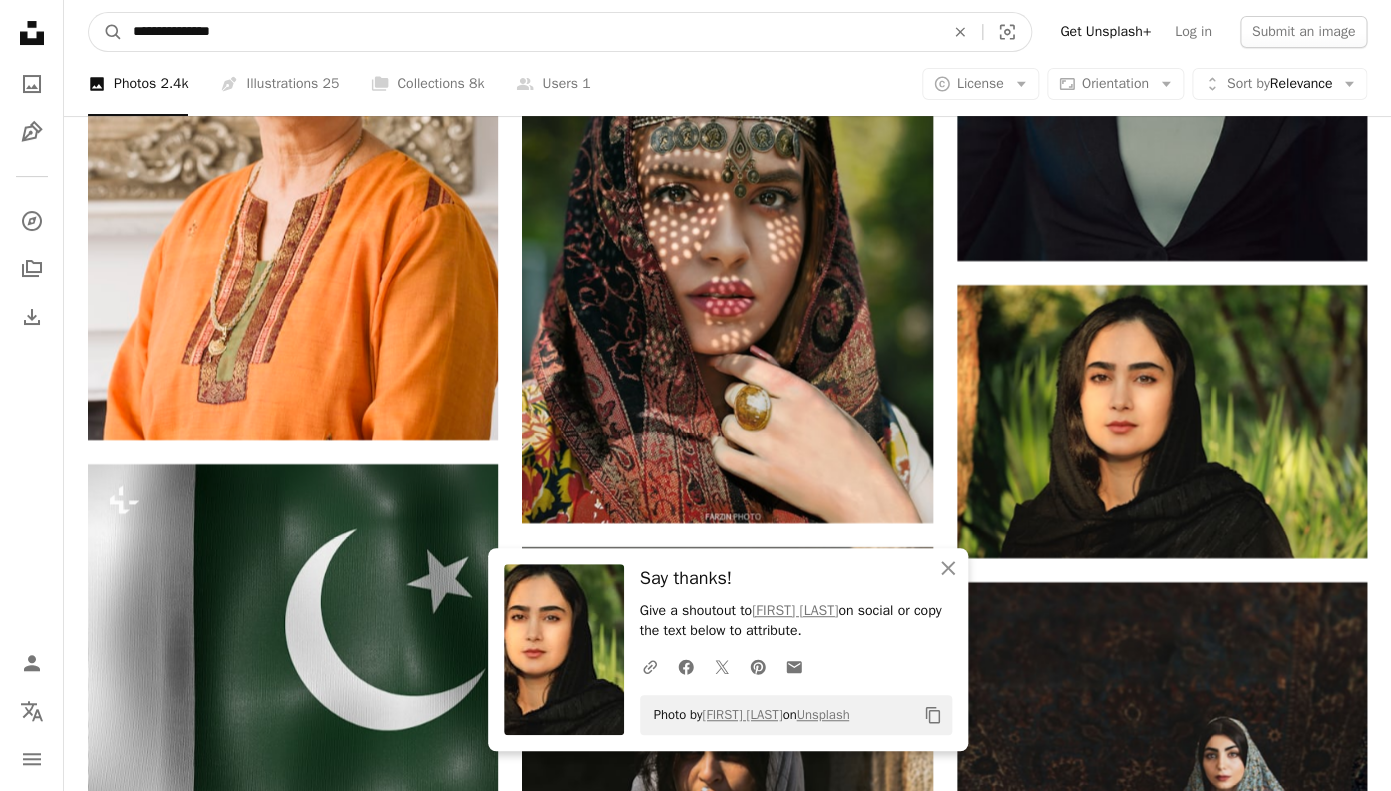 drag, startPoint x: 191, startPoint y: 33, endPoint x: -49, endPoint y: 1, distance: 242.12393 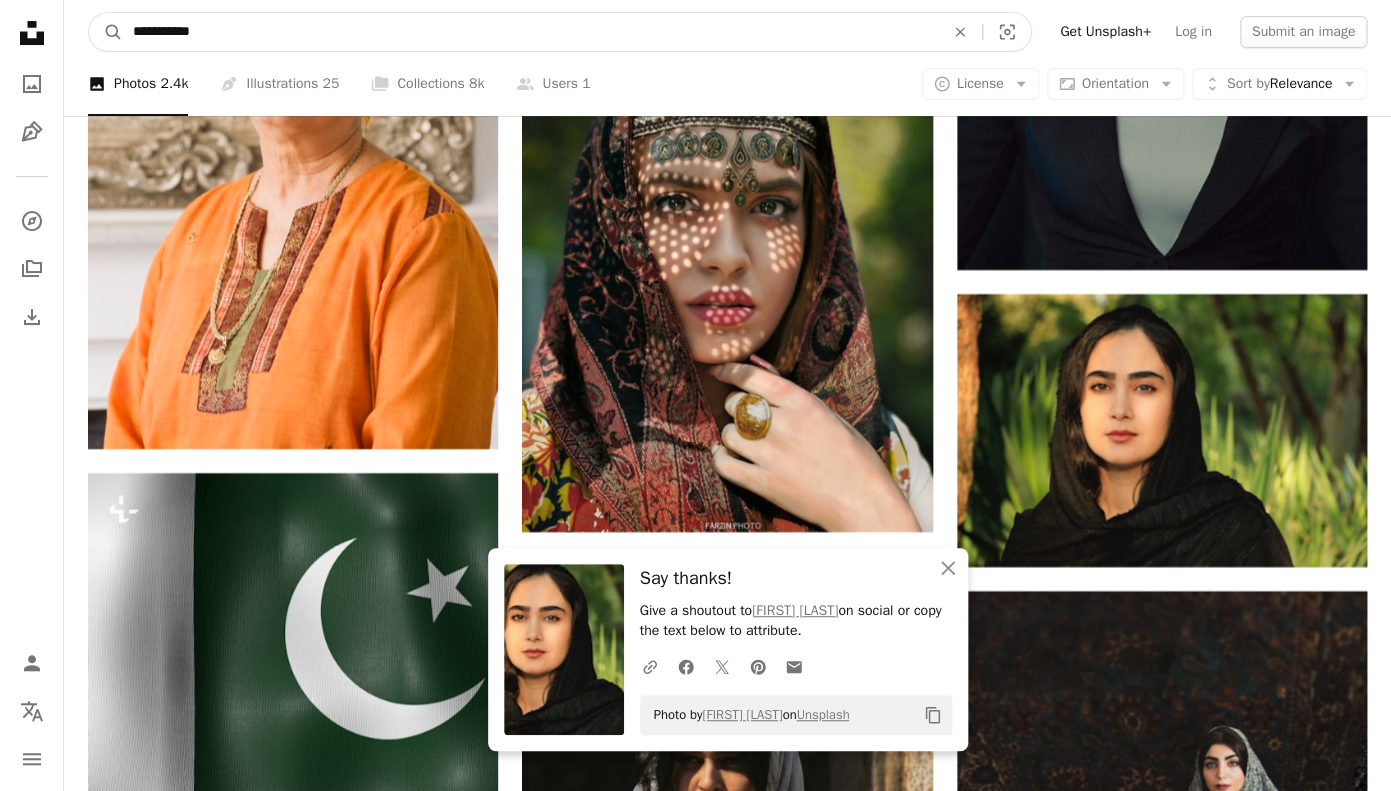type on "**********" 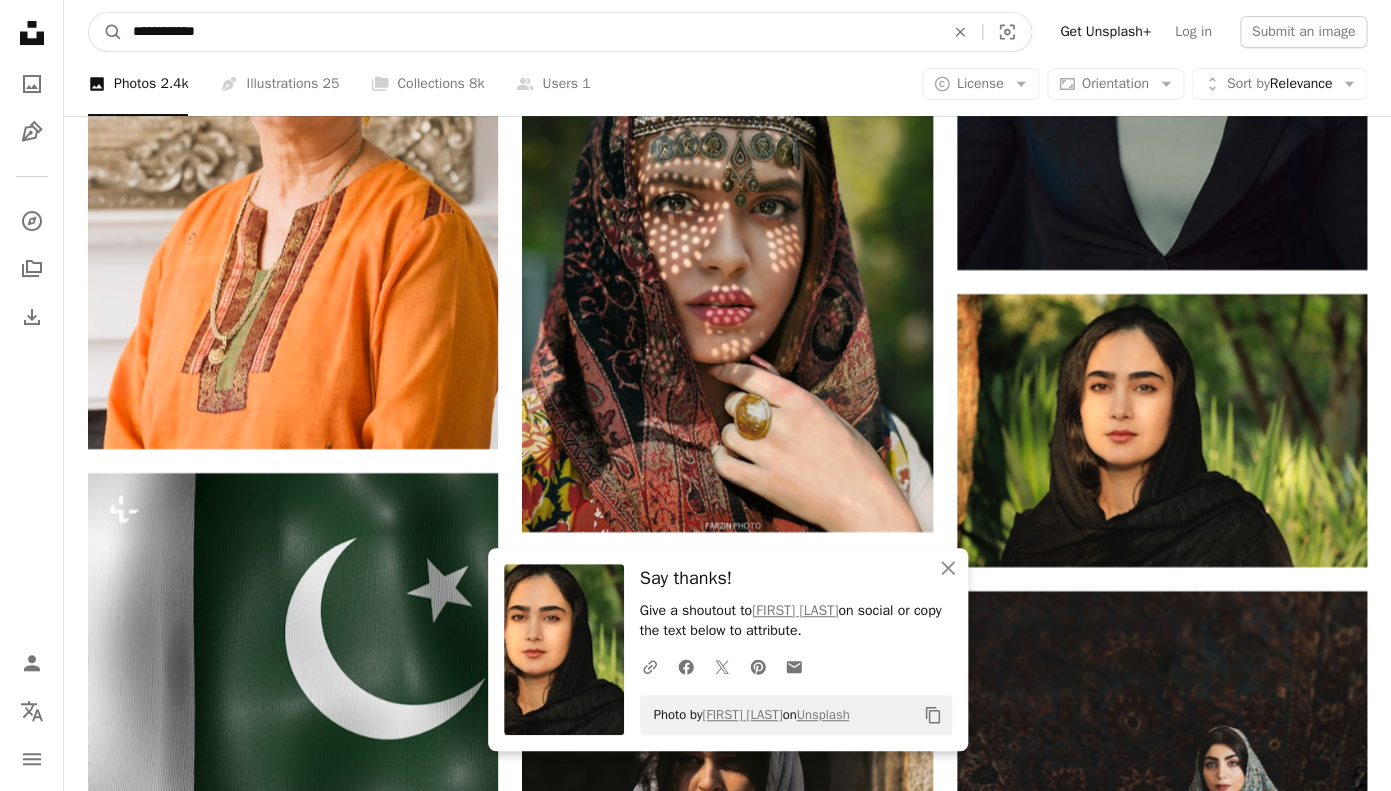click on "A magnifying glass" at bounding box center (106, 32) 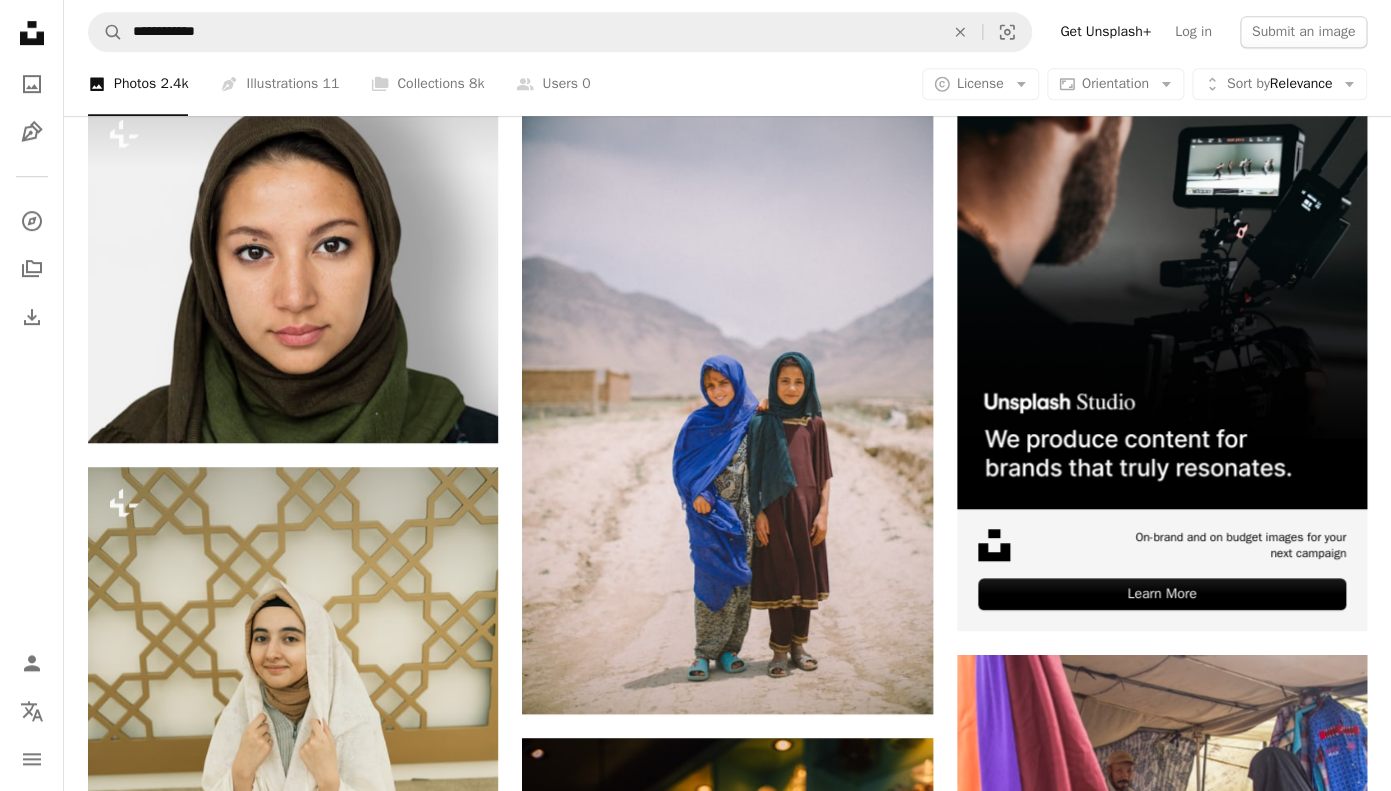 scroll, scrollTop: 402, scrollLeft: 0, axis: vertical 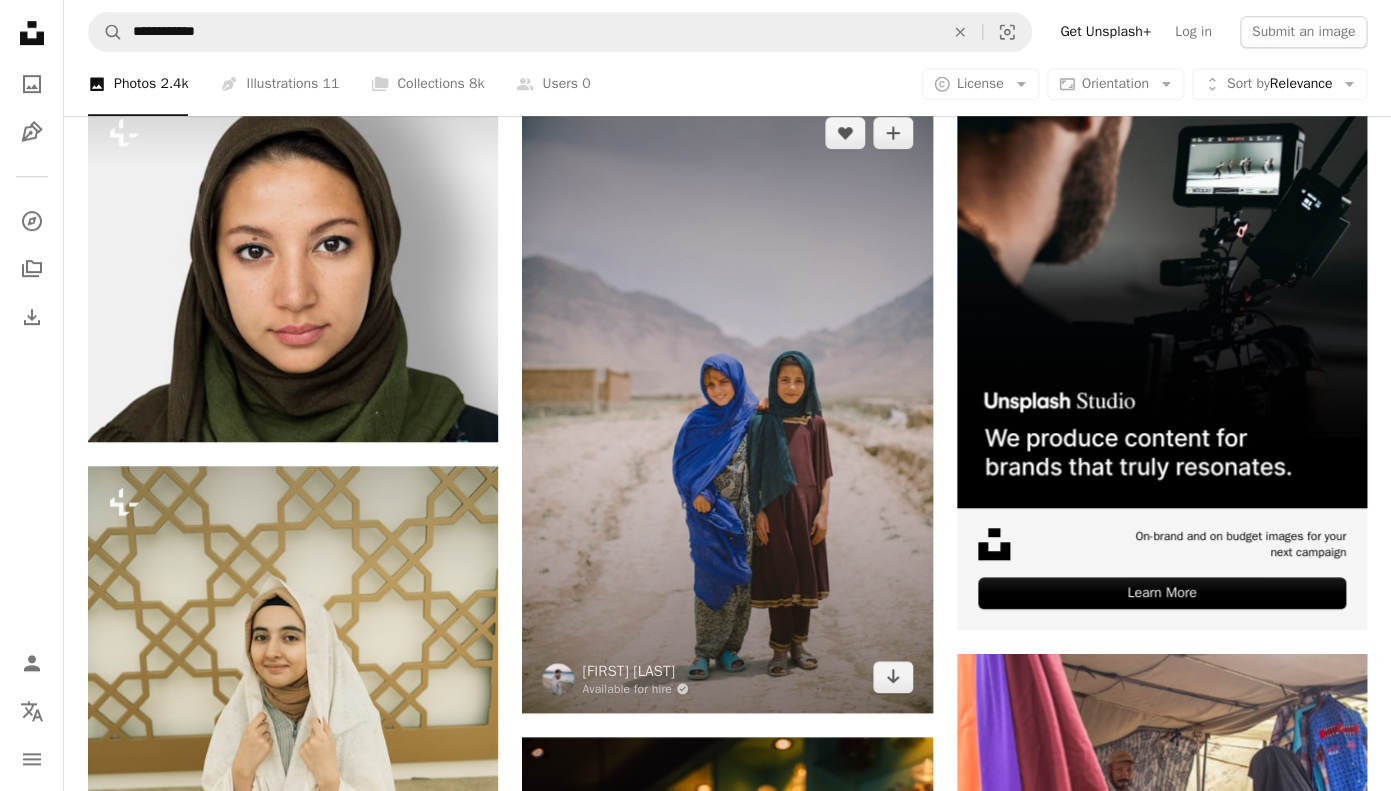click at bounding box center (727, 404) 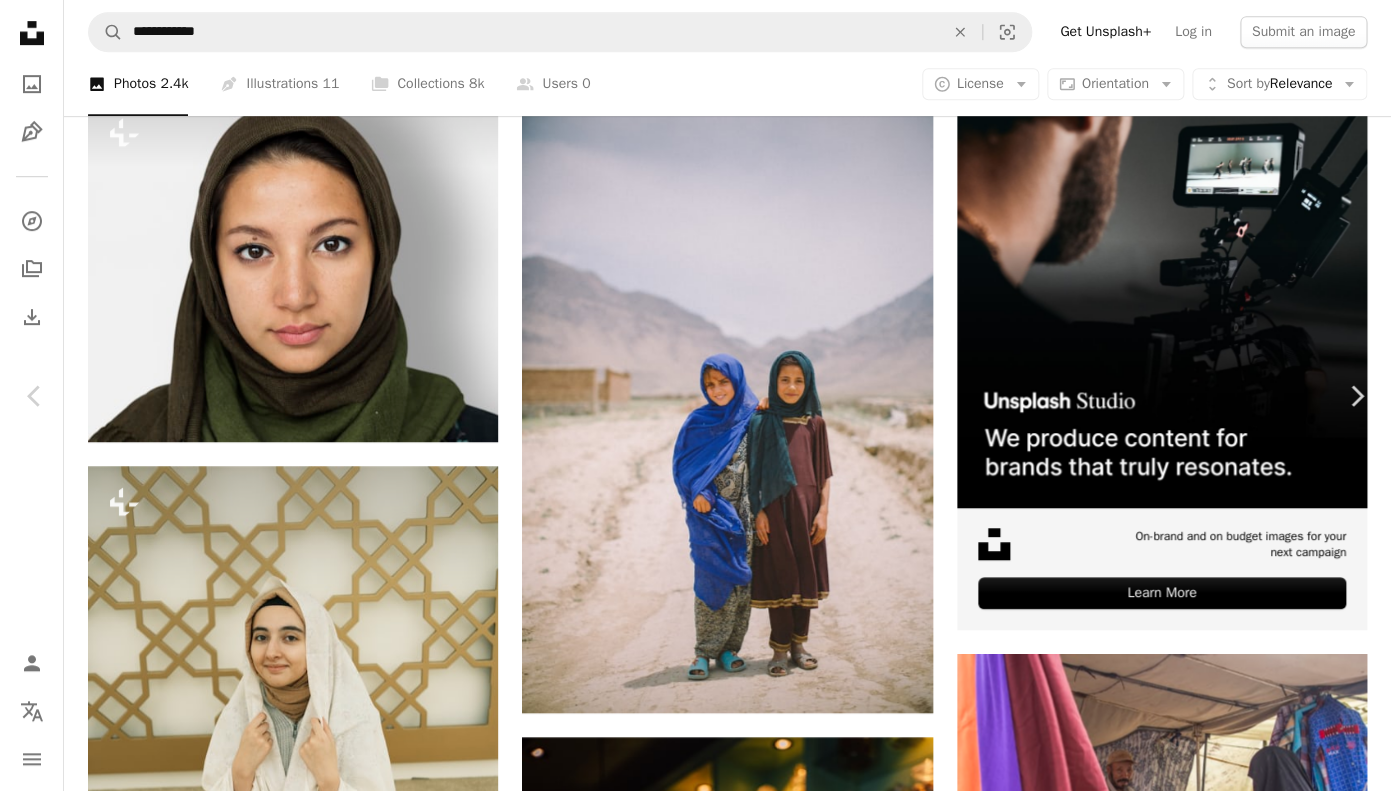 click on "An X shape" at bounding box center [20, 20] 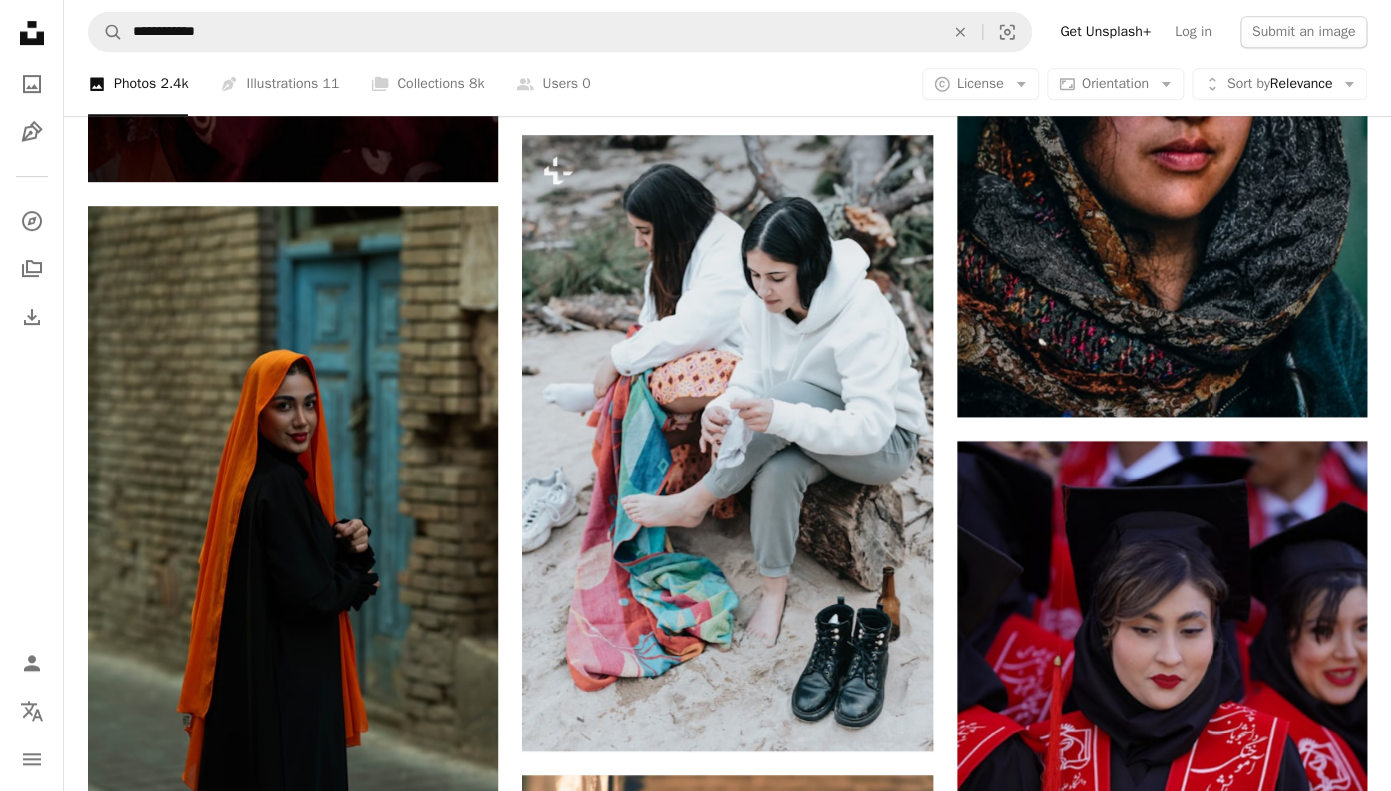 scroll, scrollTop: 3126, scrollLeft: 0, axis: vertical 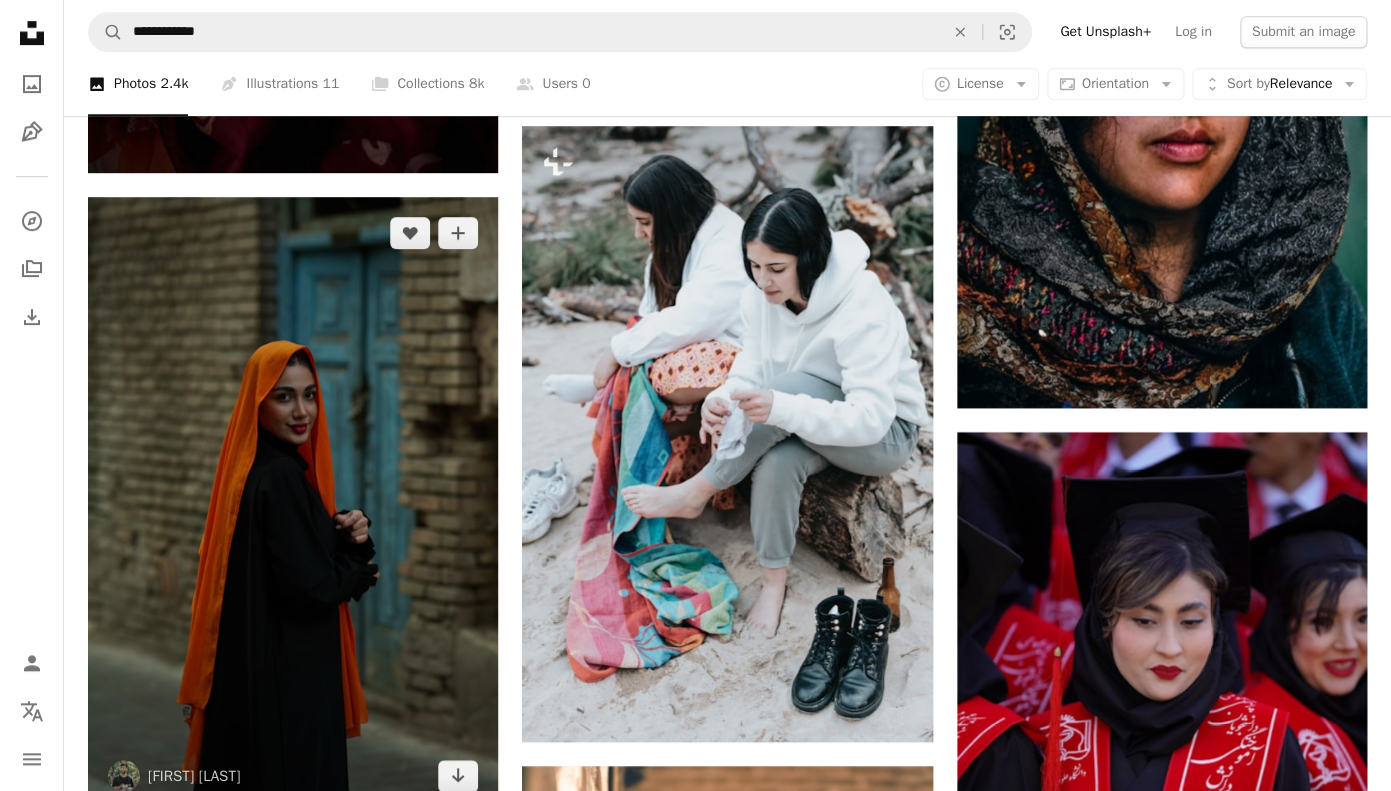click at bounding box center (293, 504) 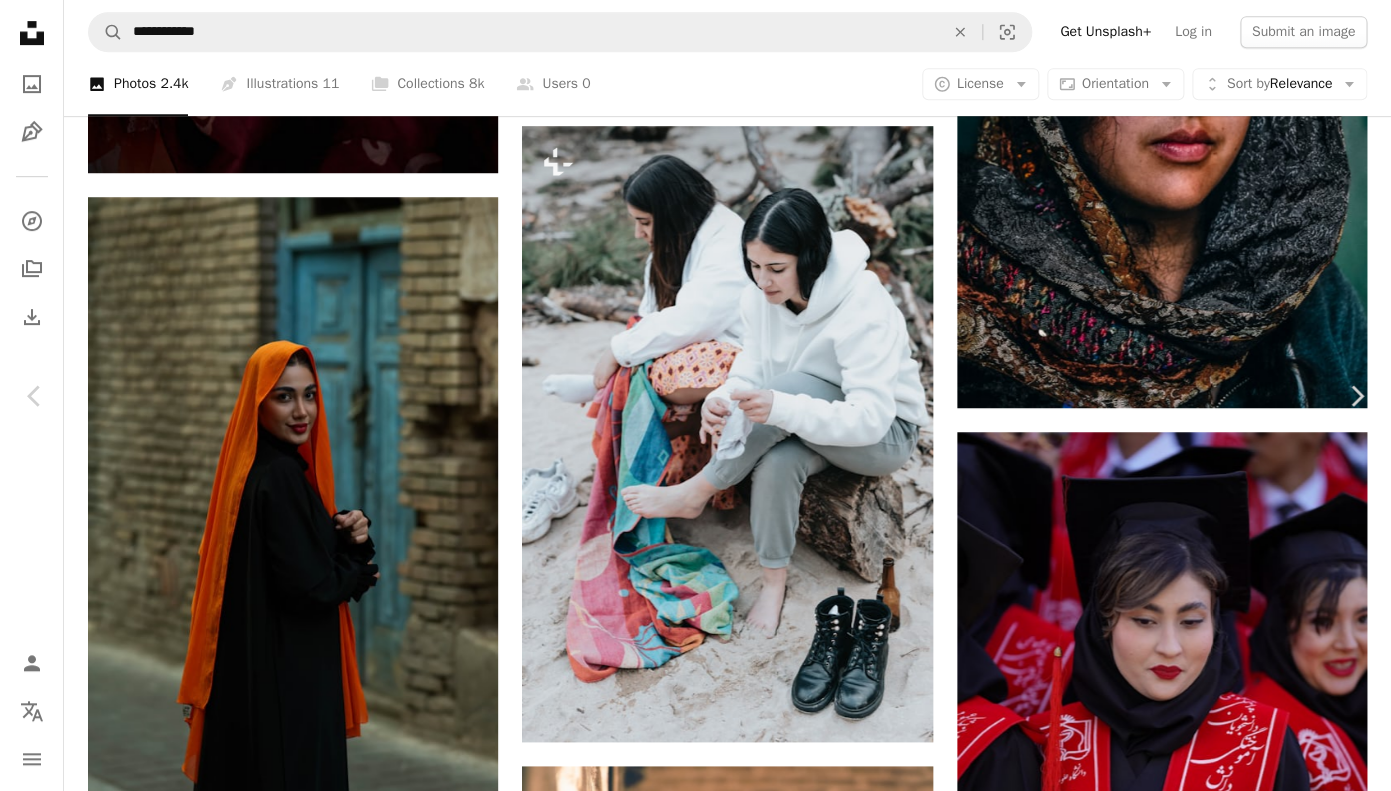scroll, scrollTop: 2653, scrollLeft: 0, axis: vertical 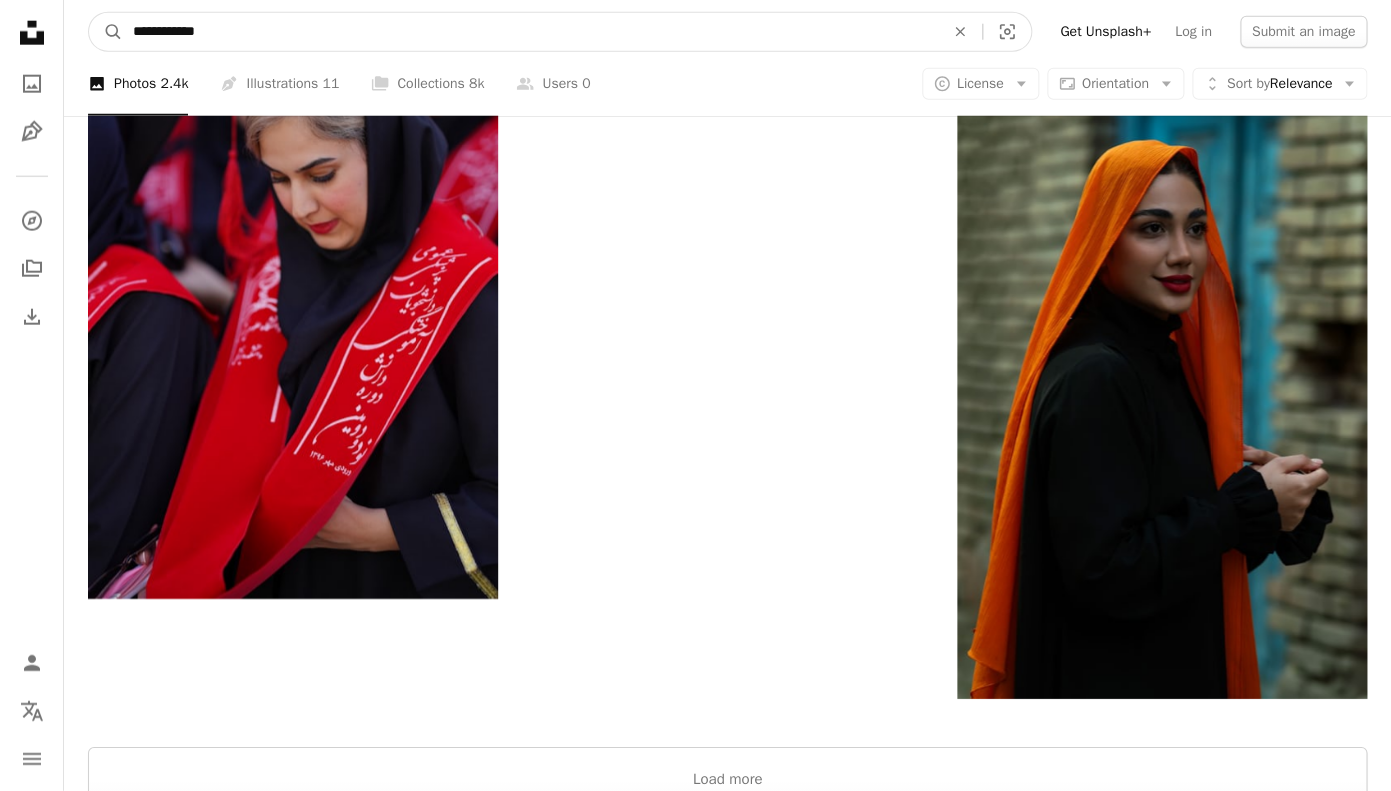 drag, startPoint x: 177, startPoint y: 32, endPoint x: -43, endPoint y: 29, distance: 220.02045 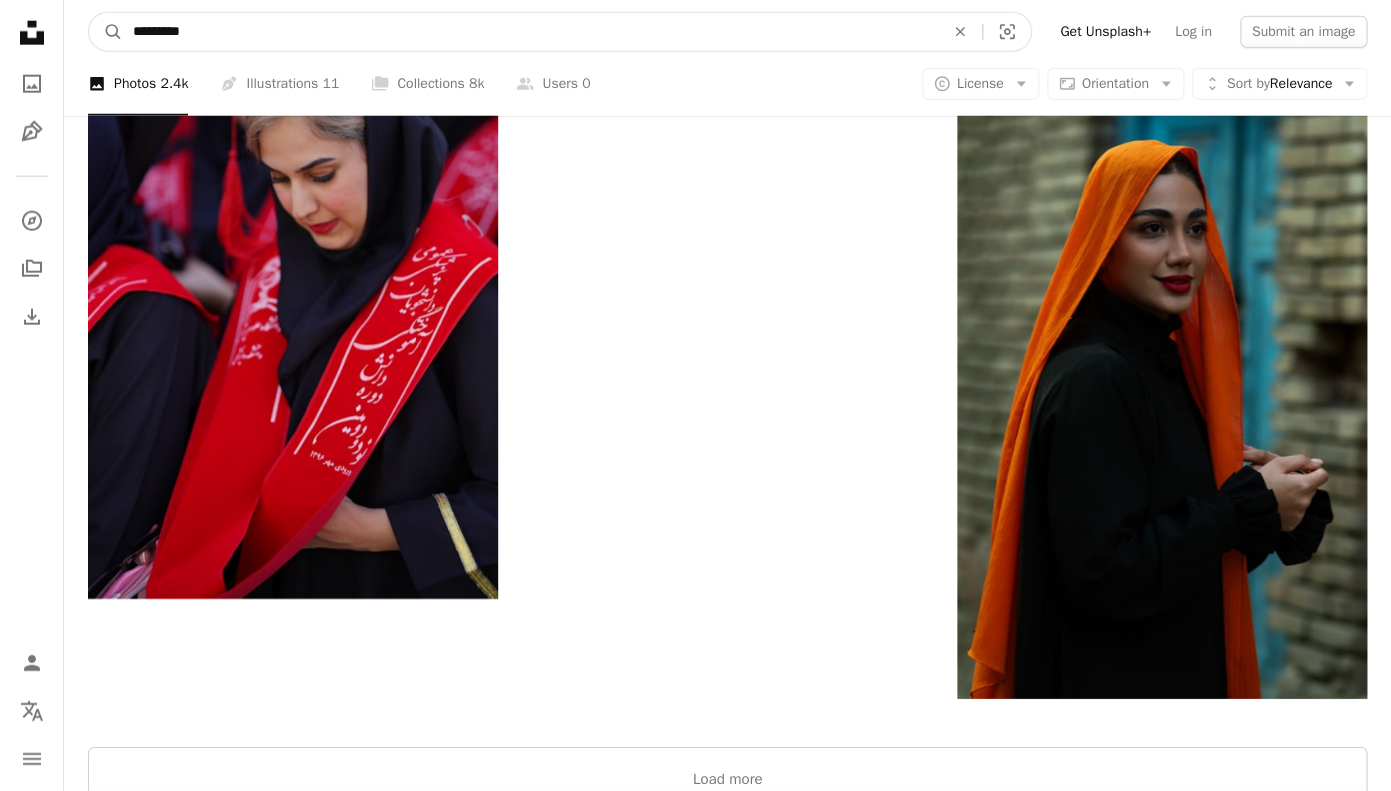 type on "**********" 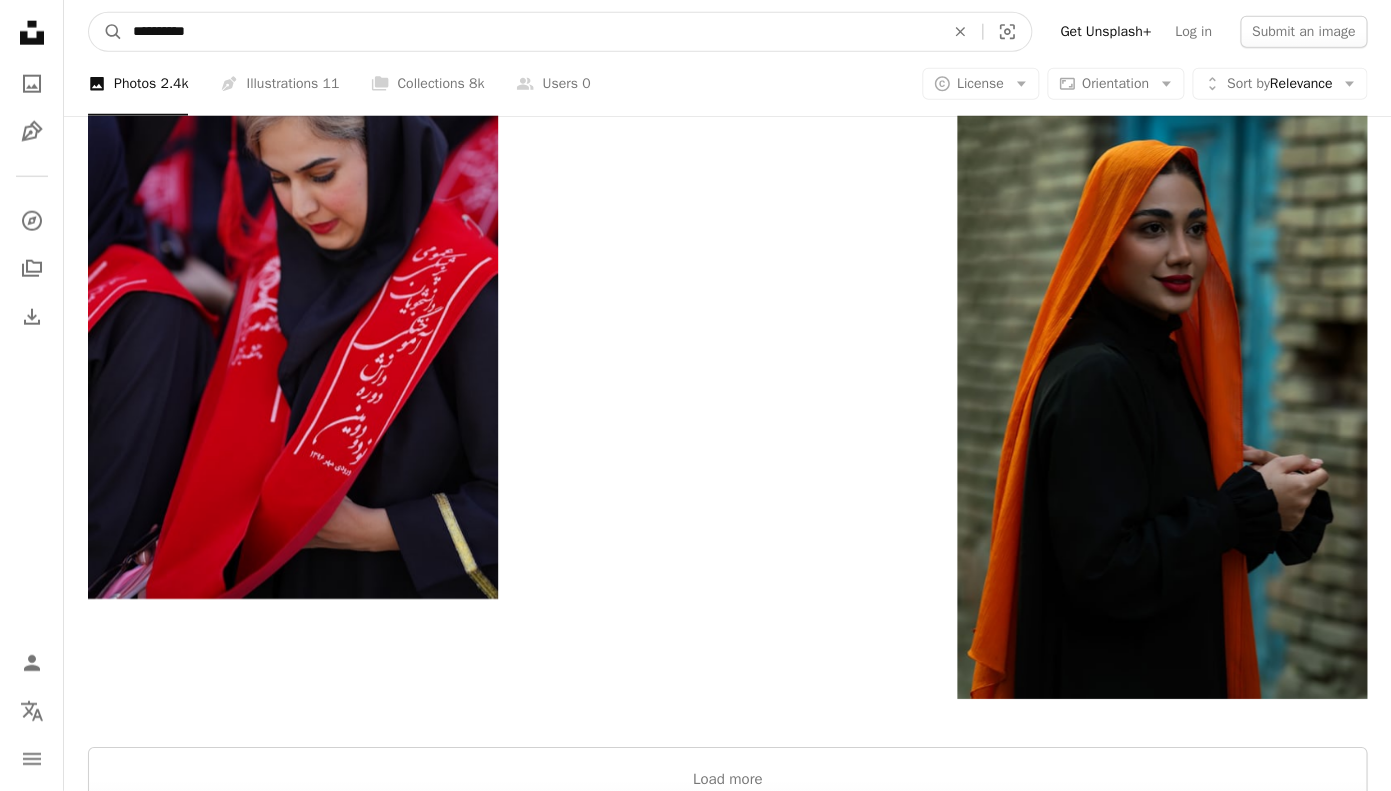 click on "A magnifying glass" at bounding box center [106, 32] 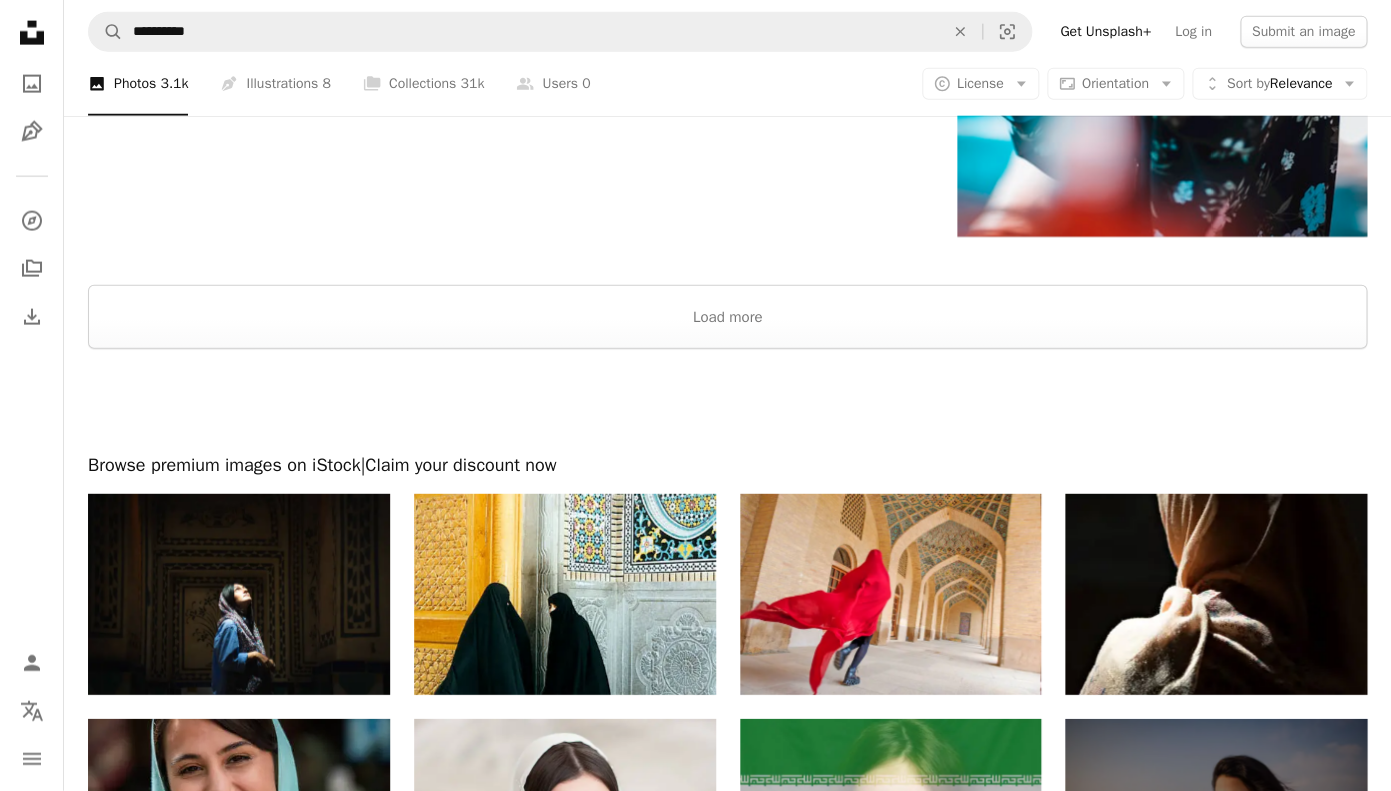 scroll, scrollTop: 4875, scrollLeft: 0, axis: vertical 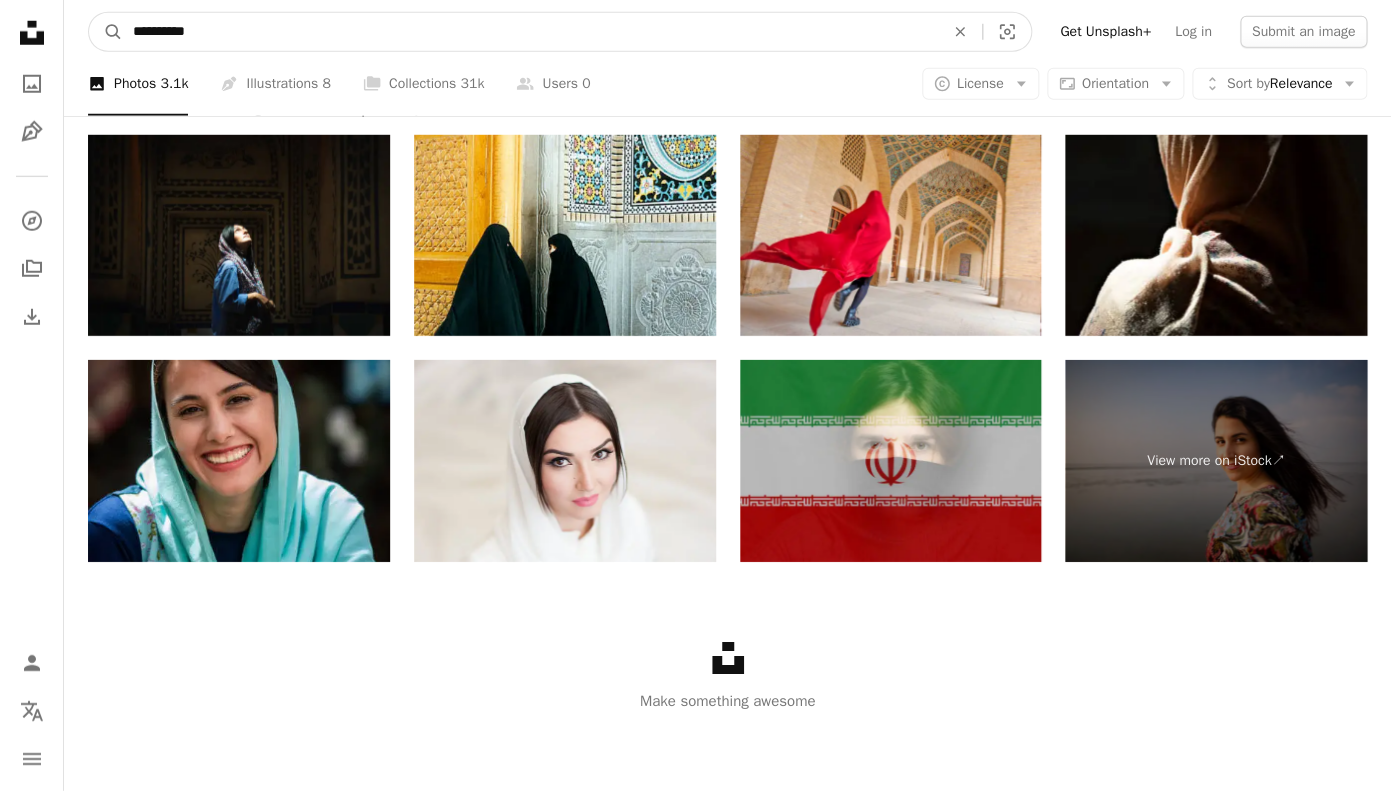 click on "**********" at bounding box center [530, 32] 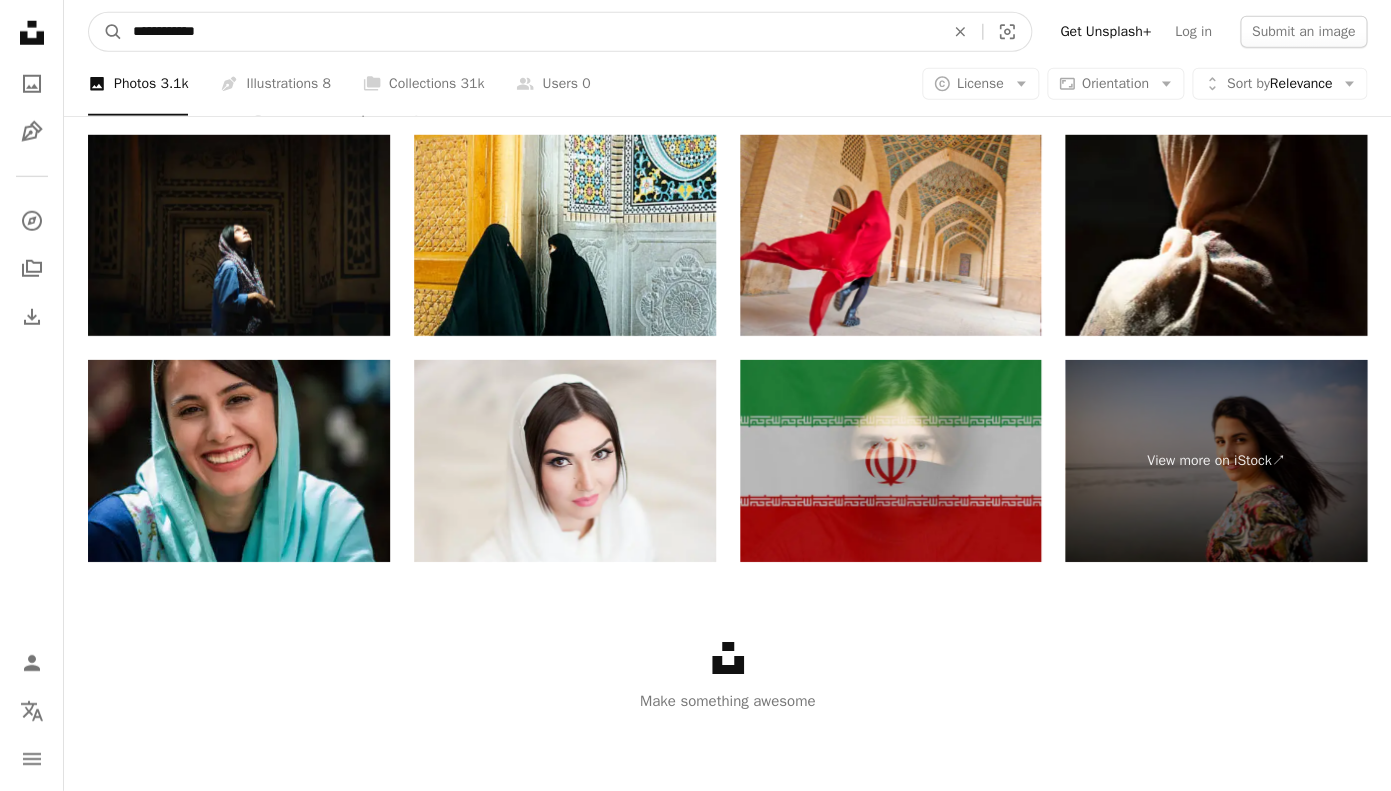 type on "**********" 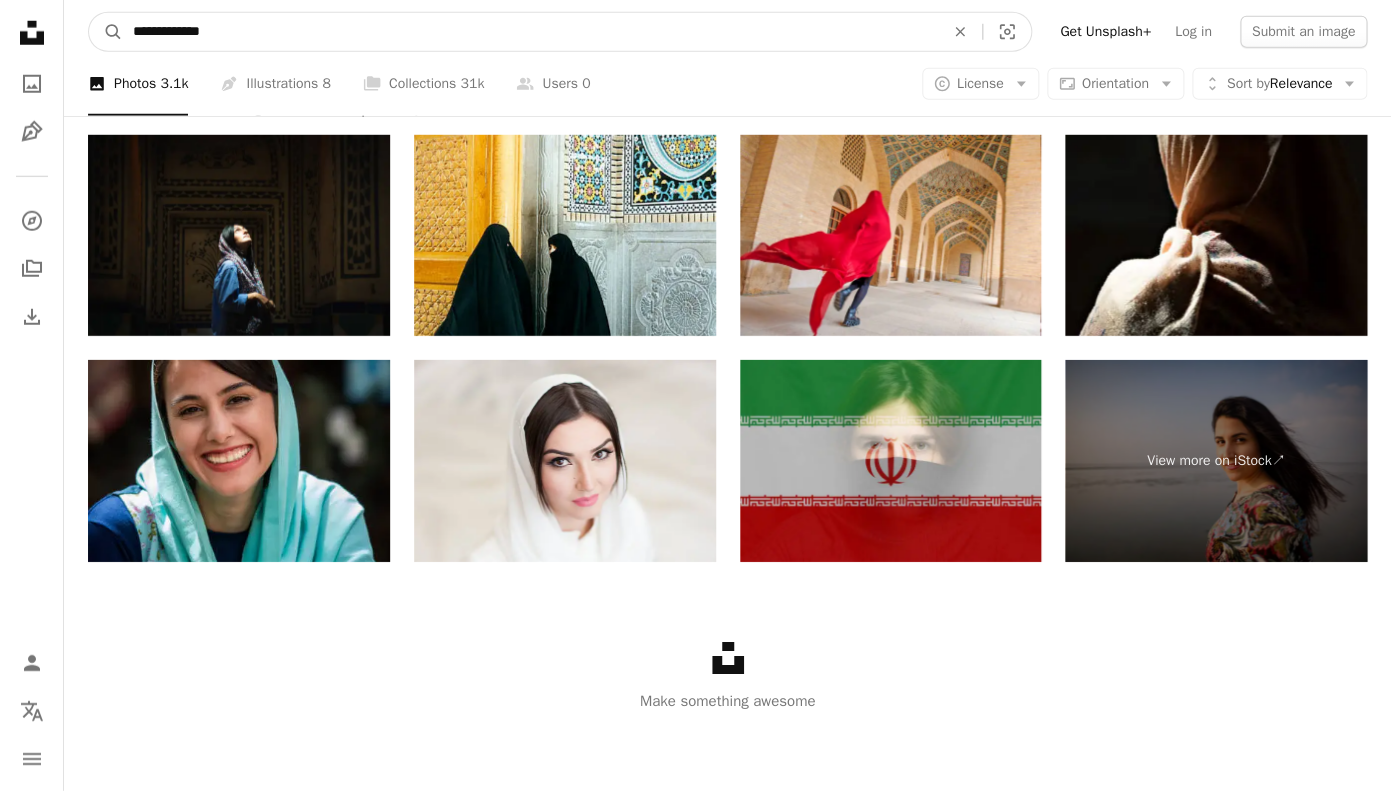 click on "A magnifying glass" at bounding box center (106, 32) 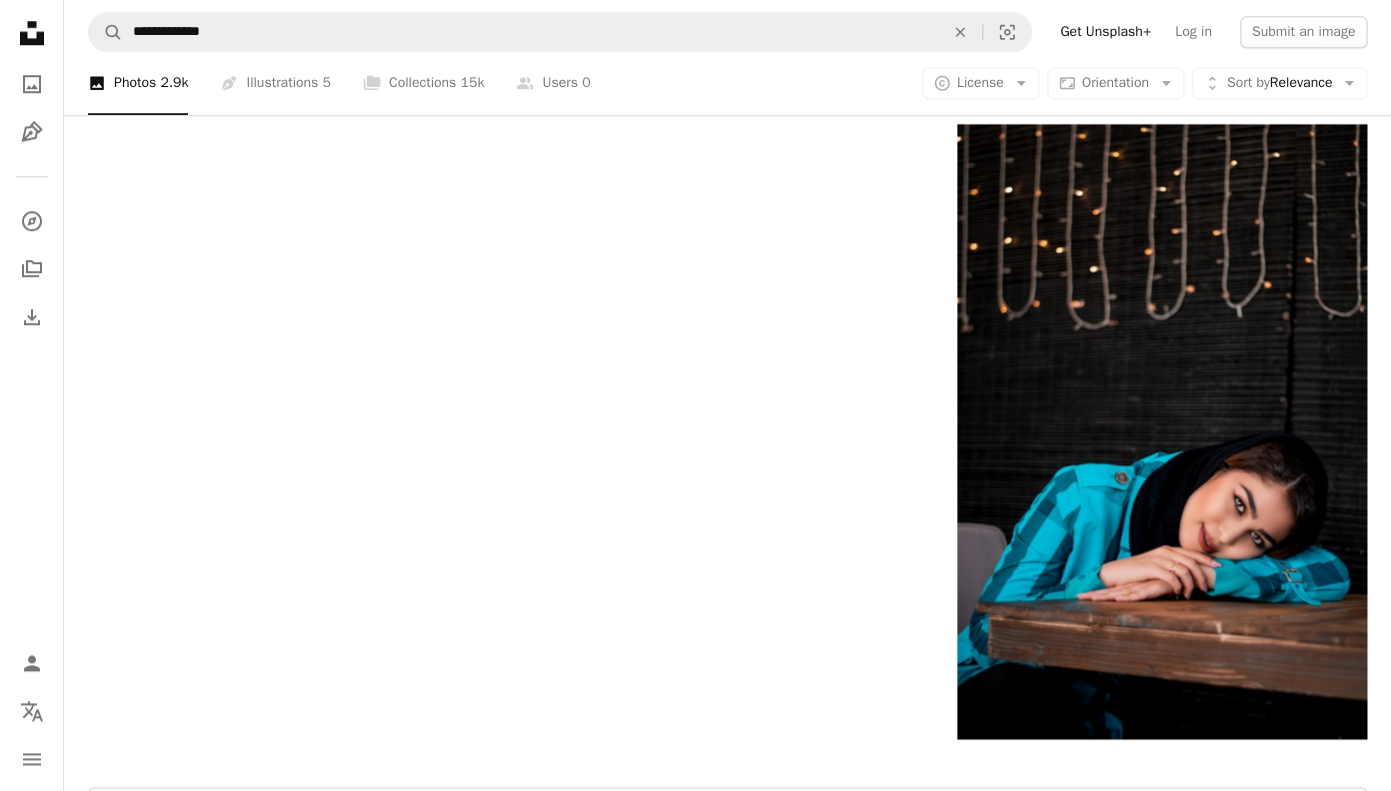 scroll, scrollTop: 3447, scrollLeft: 0, axis: vertical 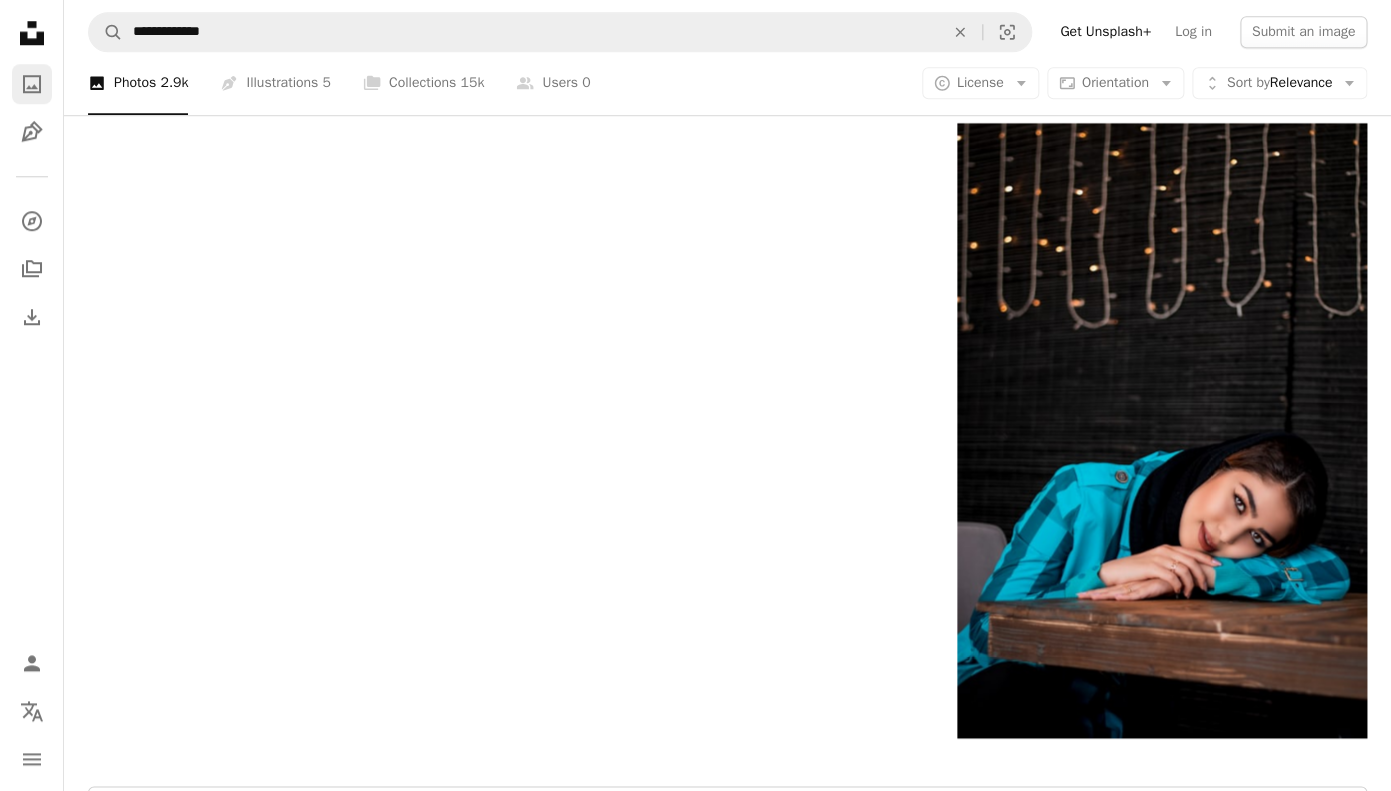 click 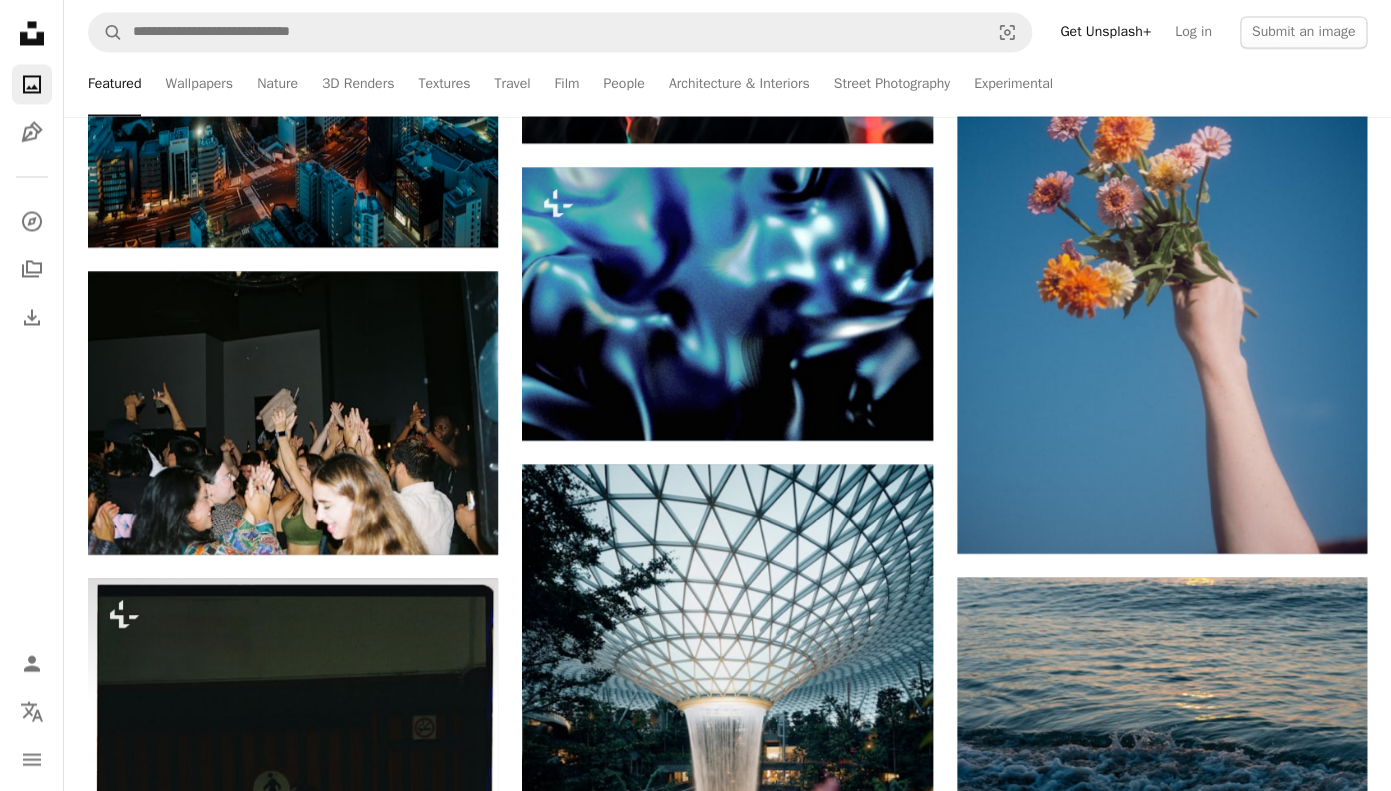 scroll, scrollTop: 4104, scrollLeft: 0, axis: vertical 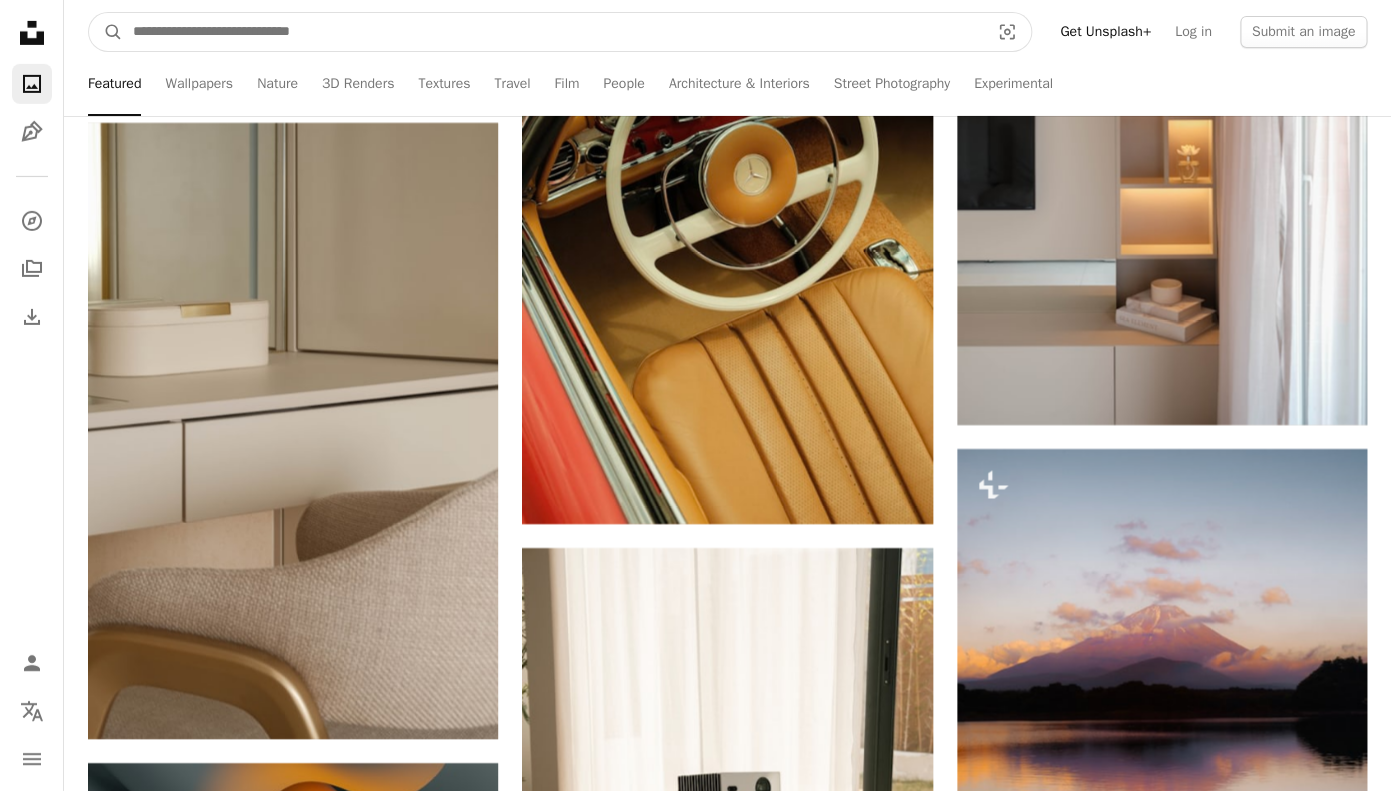 click at bounding box center [553, 32] 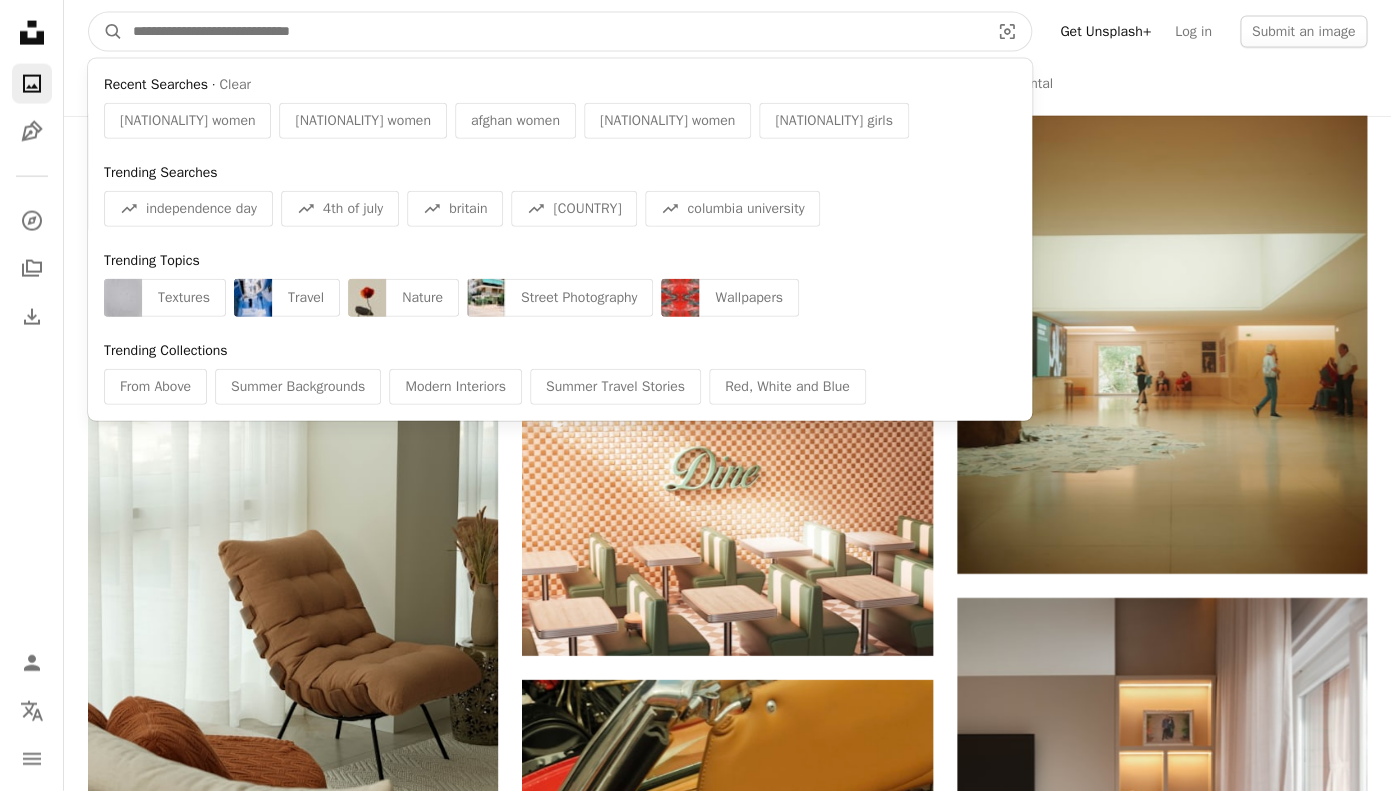 scroll, scrollTop: 7141, scrollLeft: 0, axis: vertical 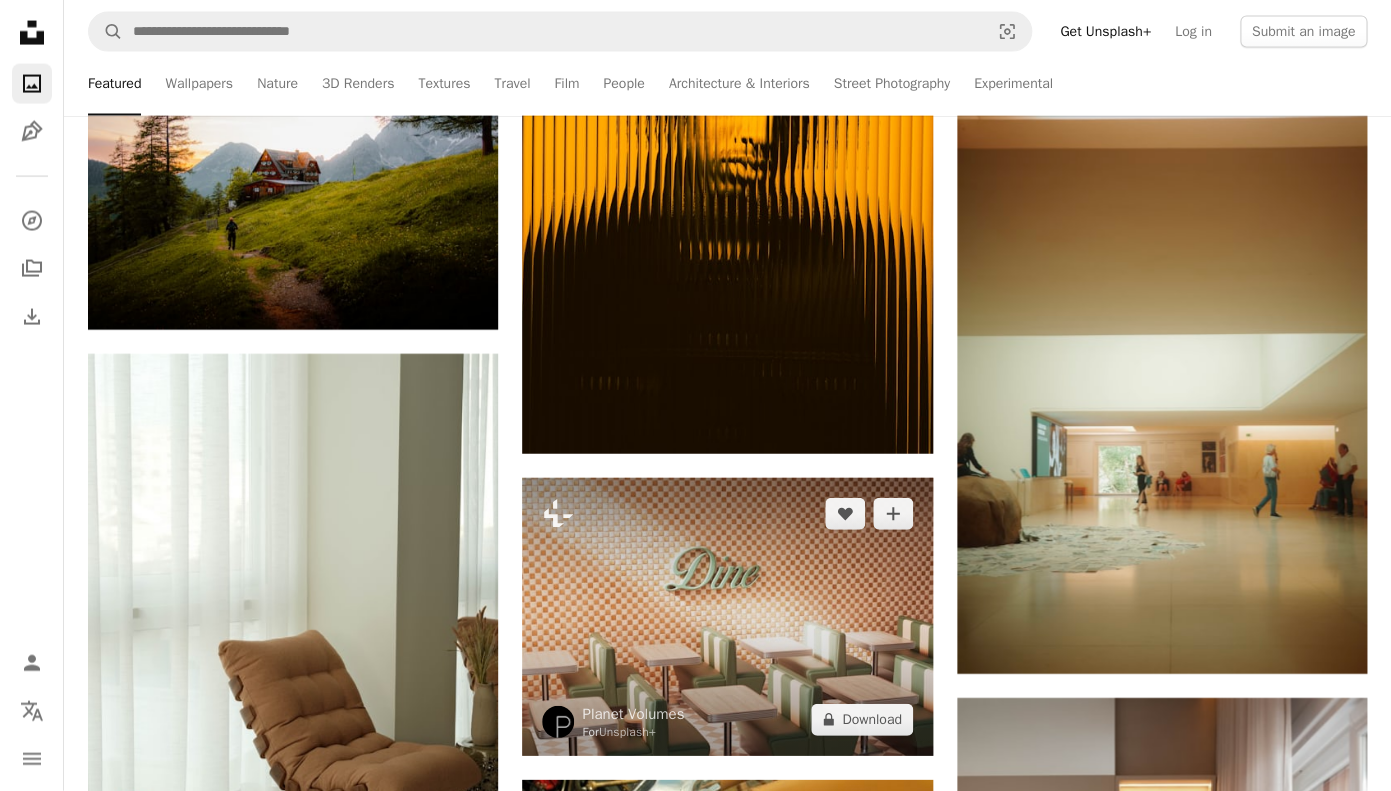 click at bounding box center [727, 616] 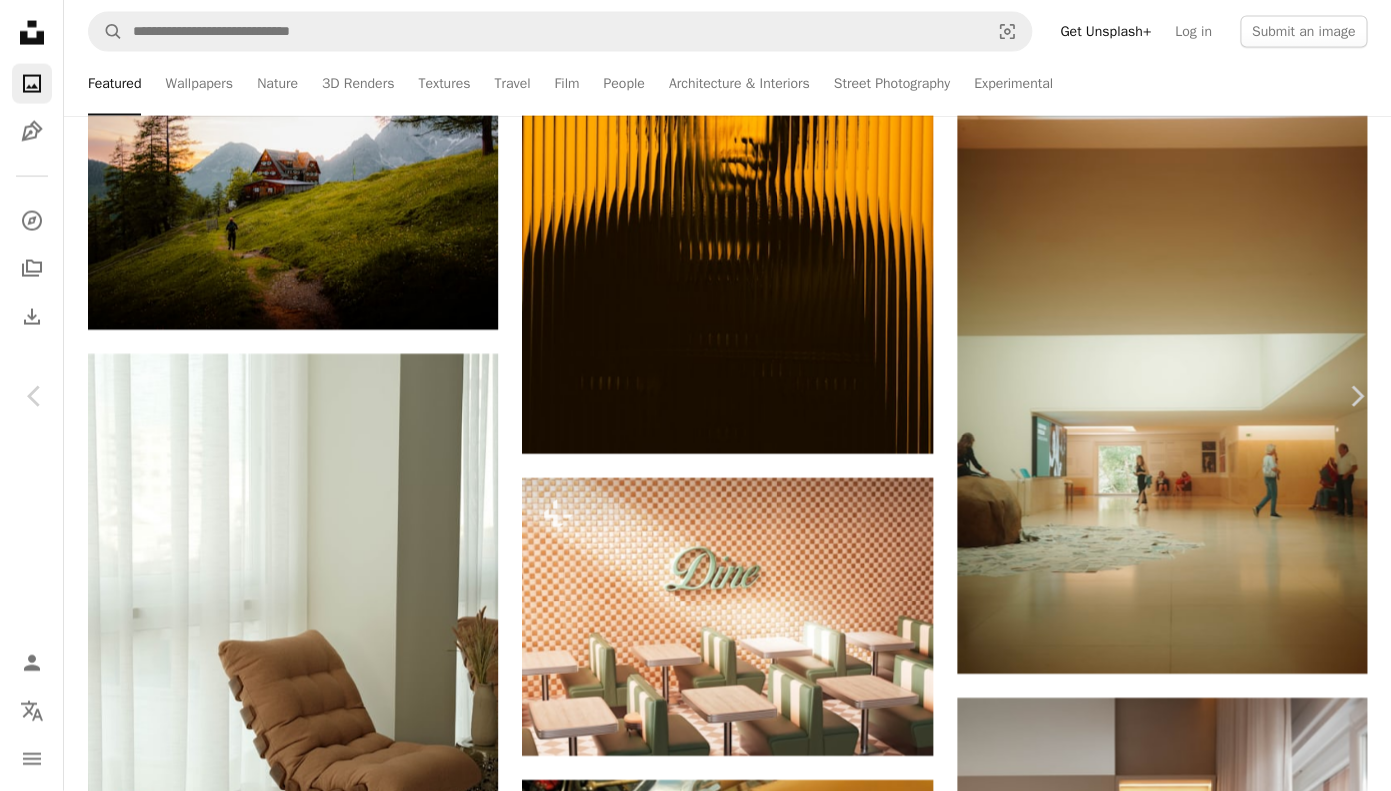 click at bounding box center [688, 5337] 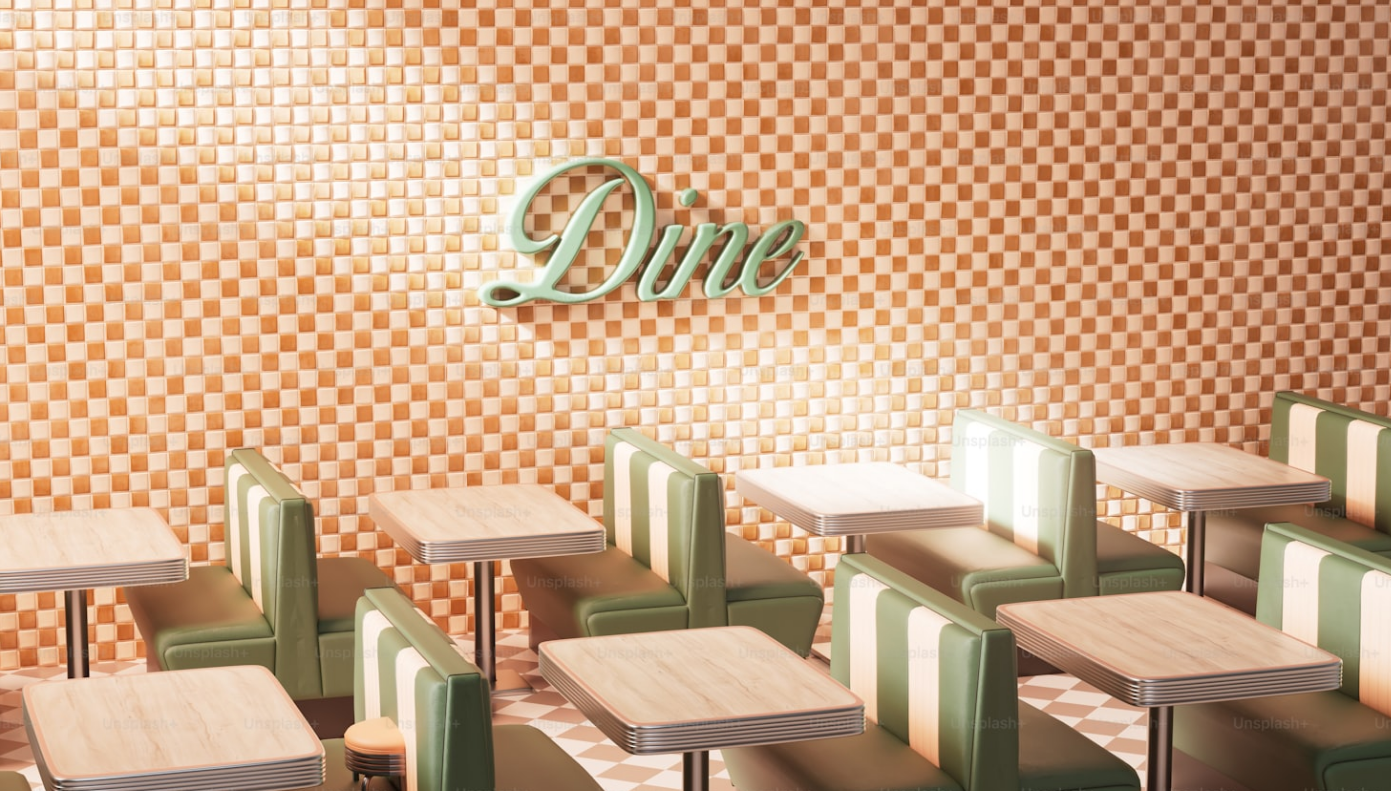 scroll, scrollTop: 149, scrollLeft: 0, axis: vertical 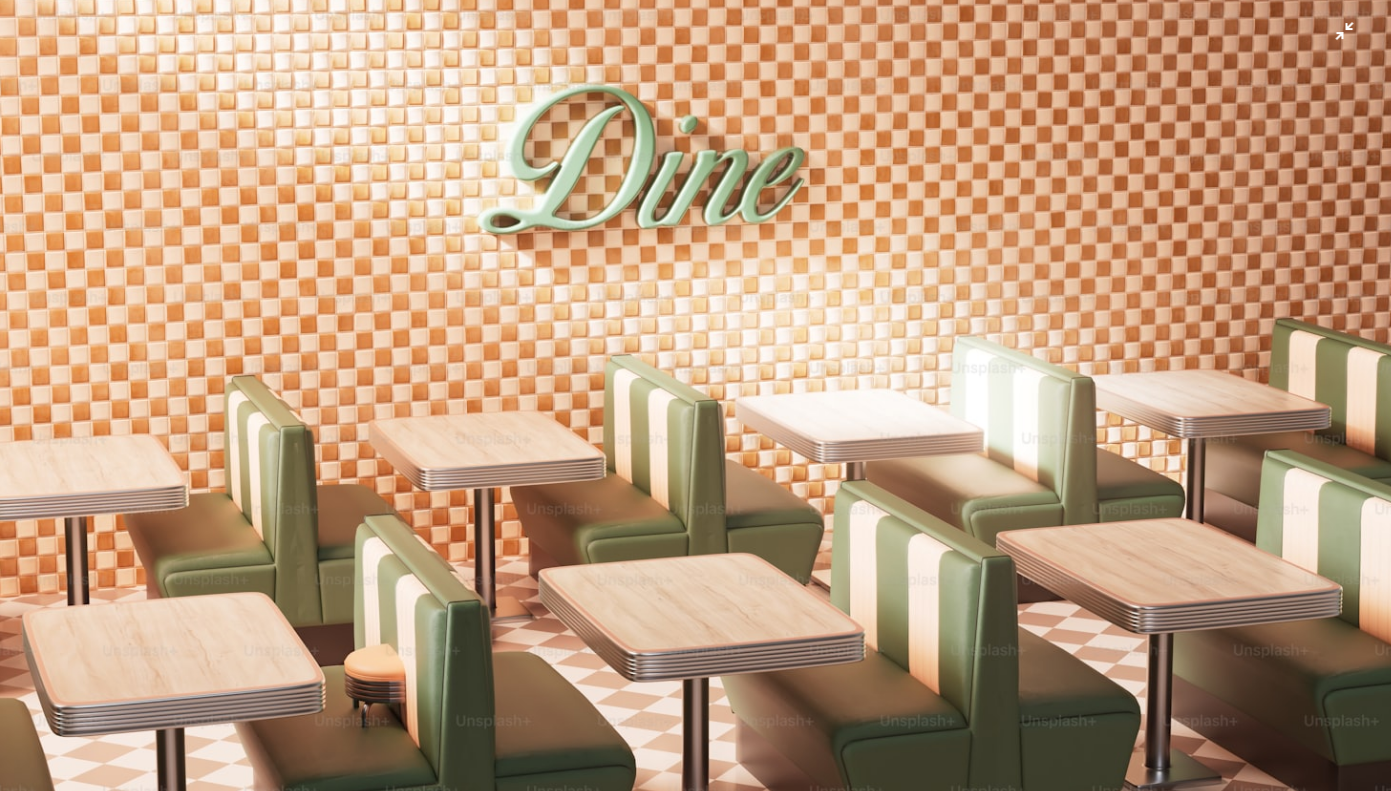 click at bounding box center (695, 321) 